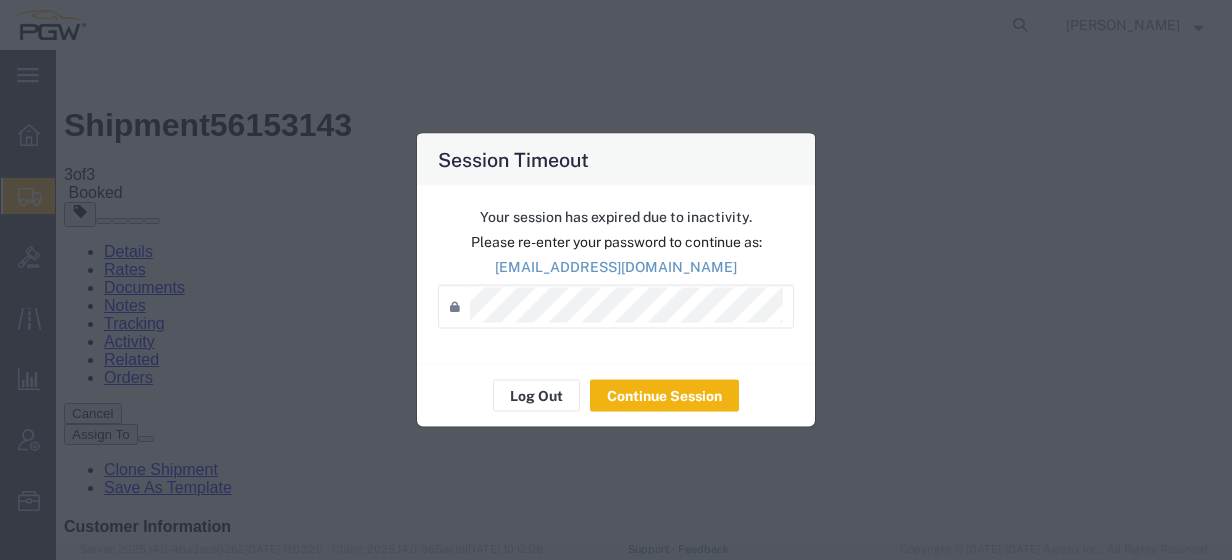 scroll, scrollTop: 0, scrollLeft: 0, axis: both 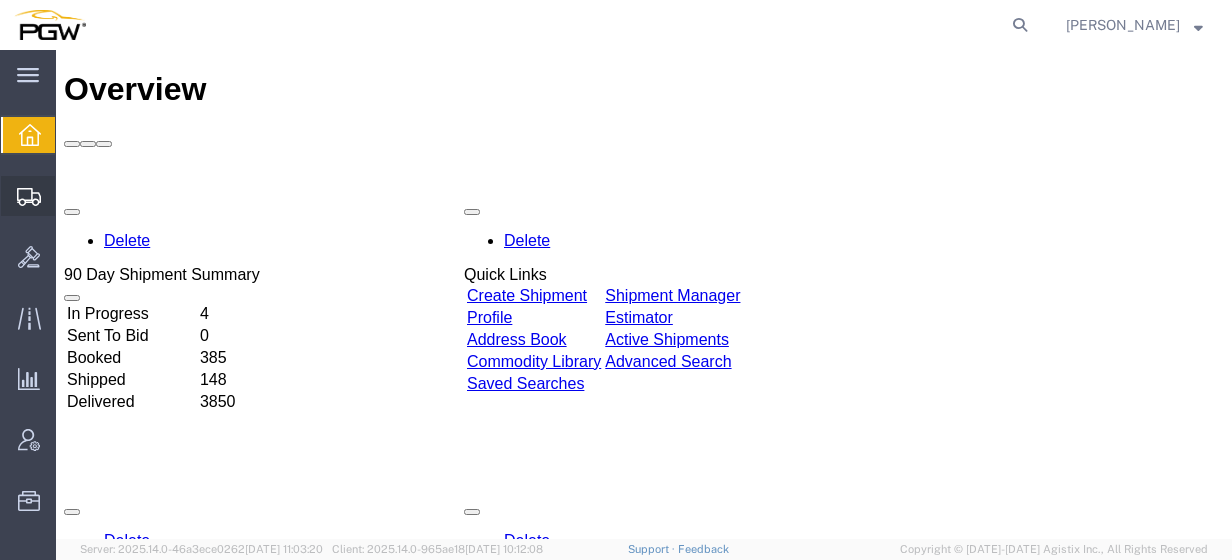click on "Create from Template" 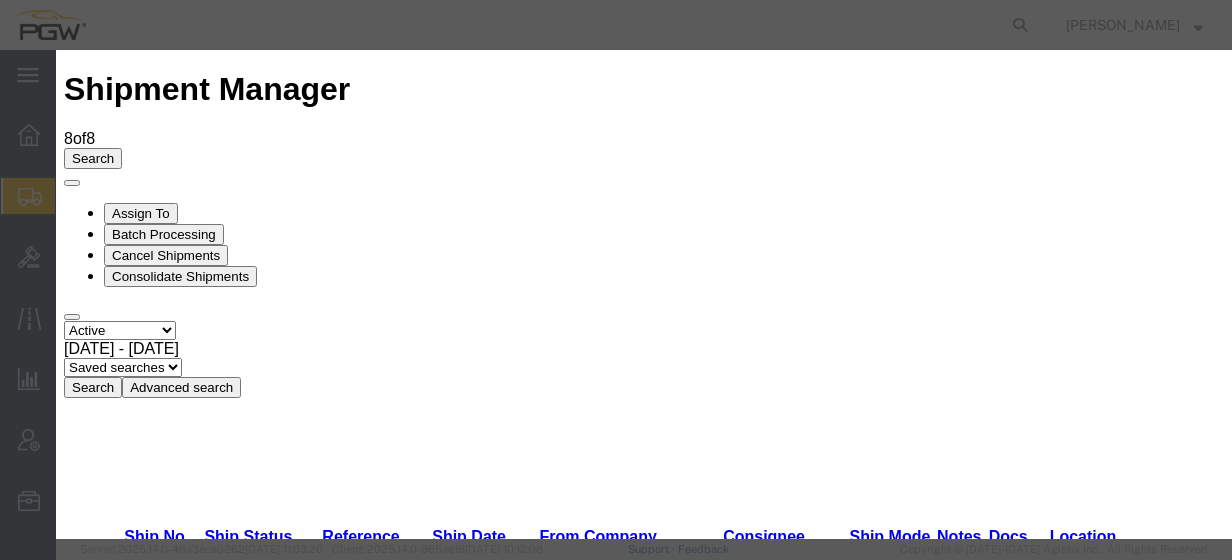 click on "Rack Returns! - Rack Returns" at bounding box center [210, 4483] 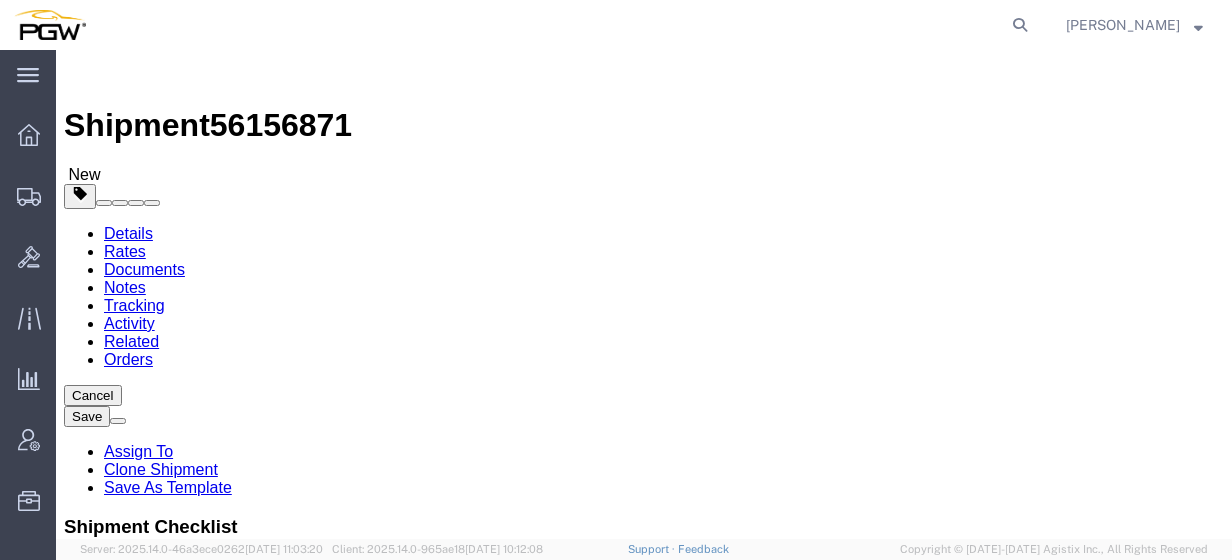 select on "28281" 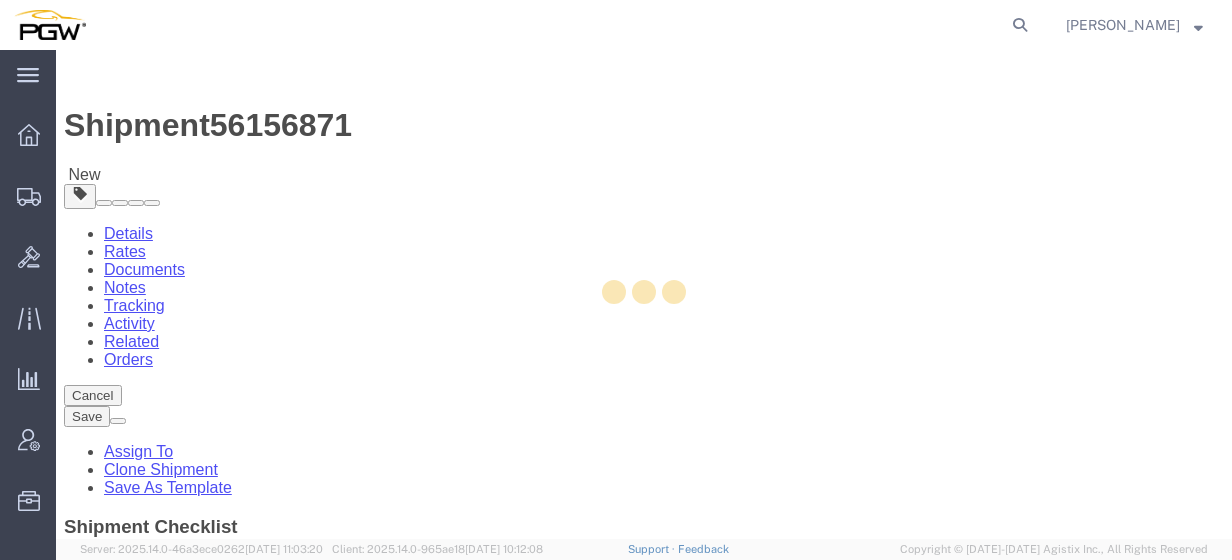 type on "5629" 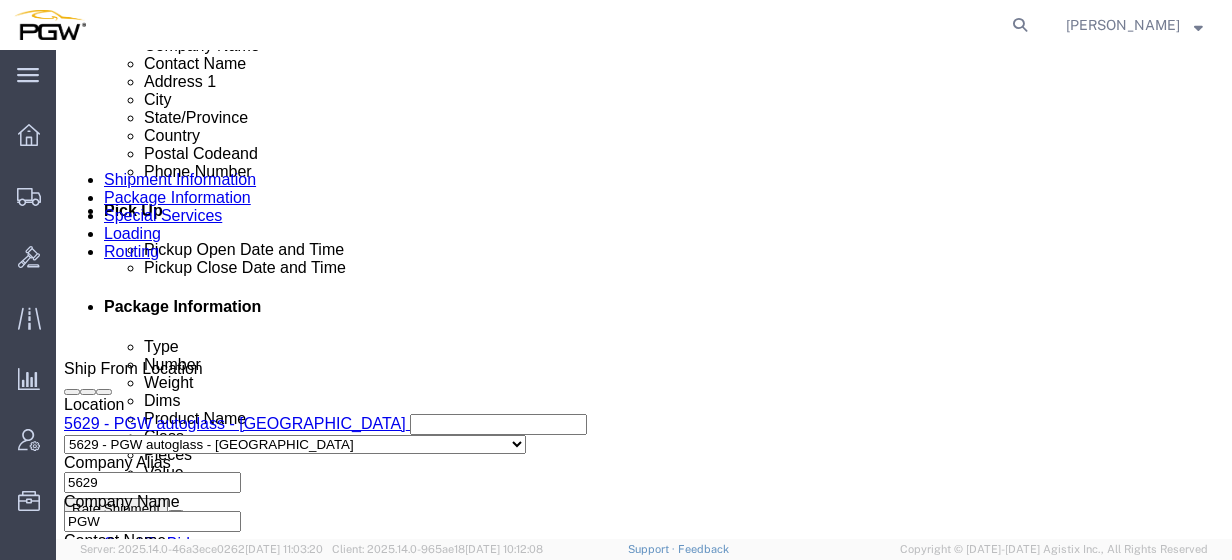 scroll, scrollTop: 775, scrollLeft: 0, axis: vertical 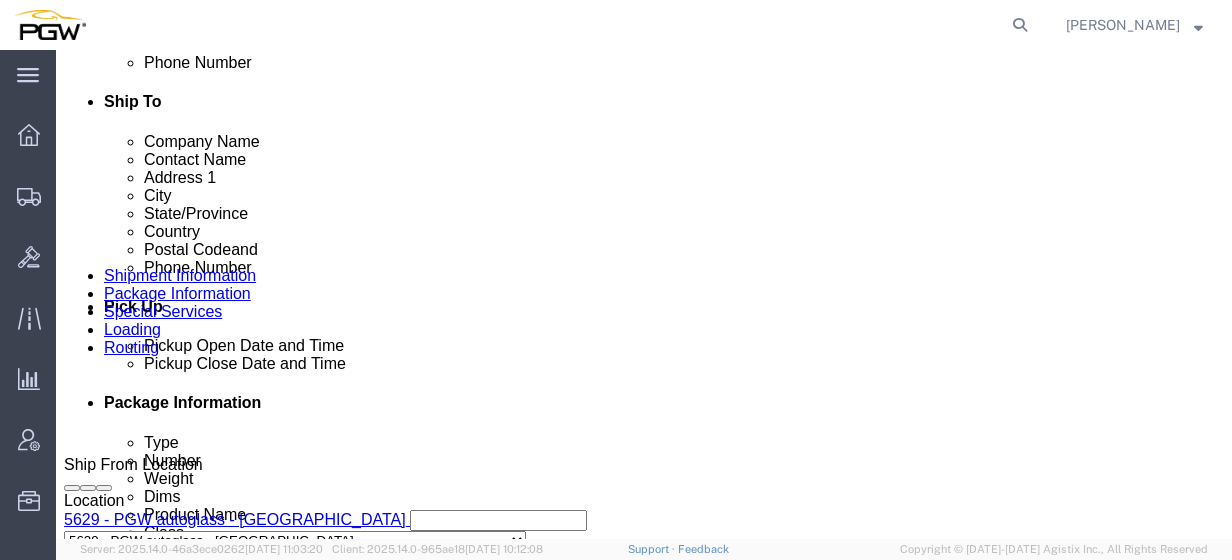 click on "Add Stop" 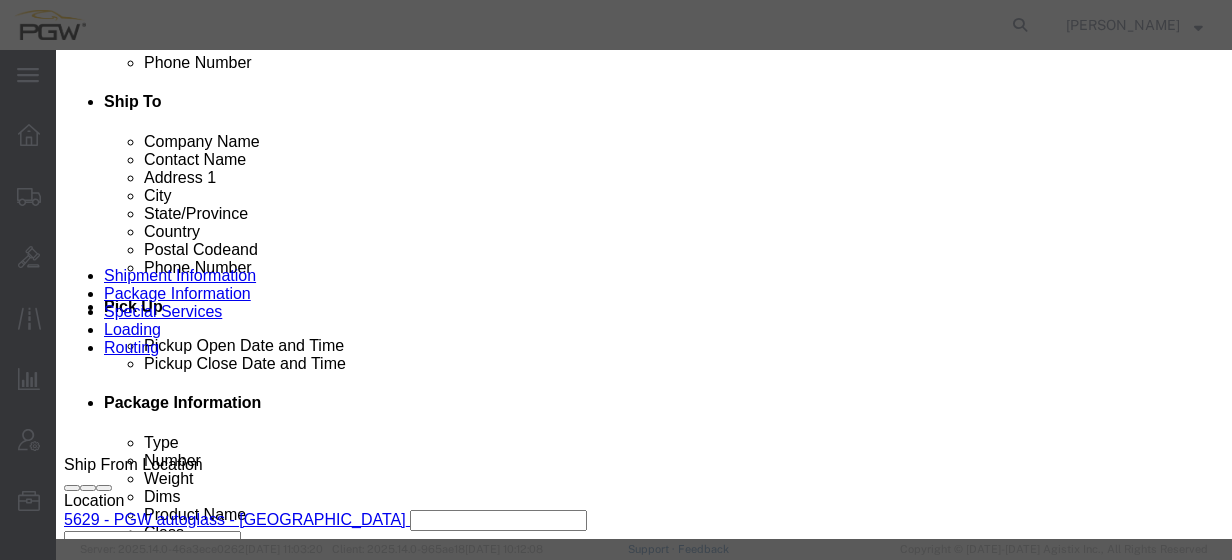 type 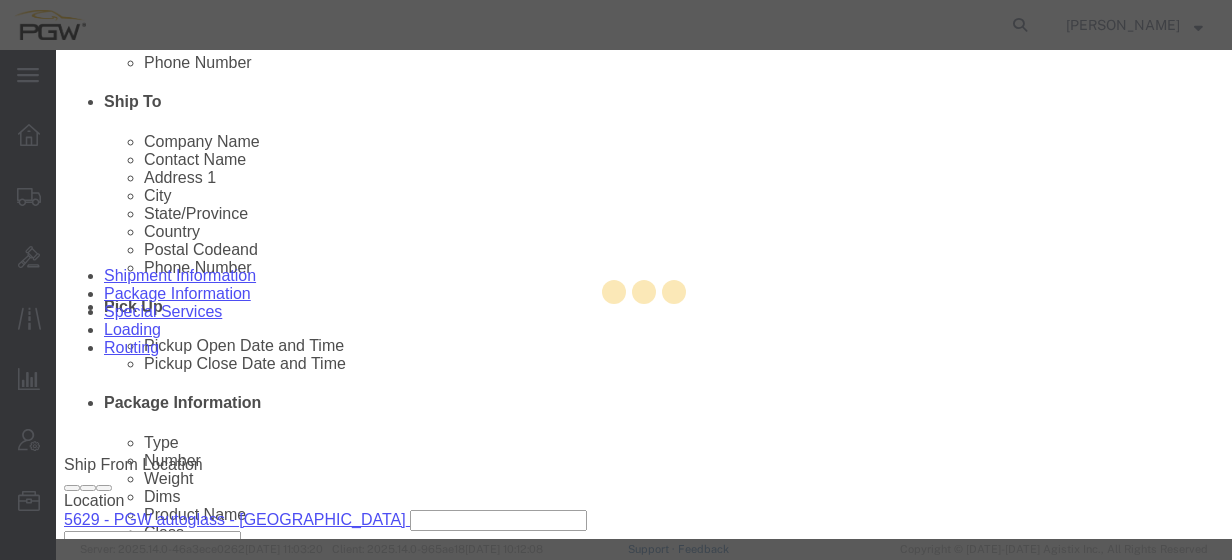 type on "5600" 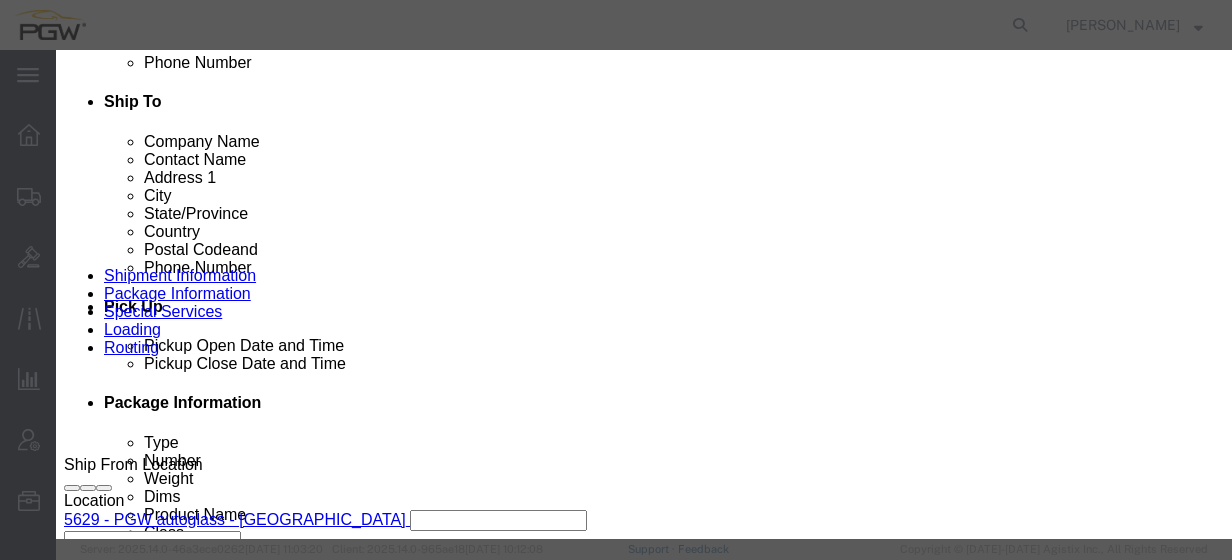 click on "Save" 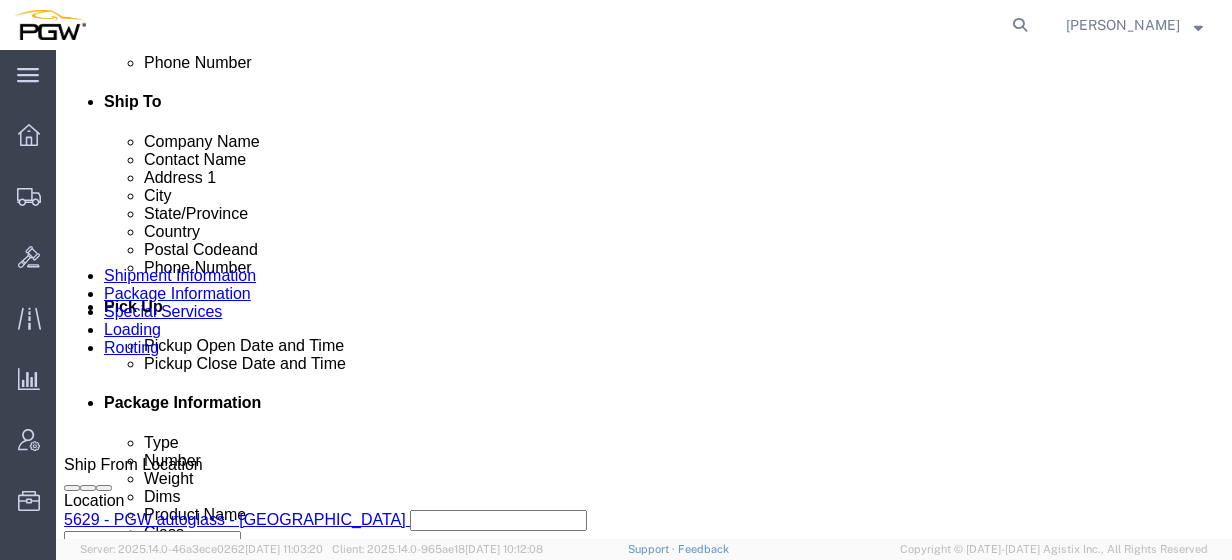 scroll, scrollTop: 693, scrollLeft: 0, axis: vertical 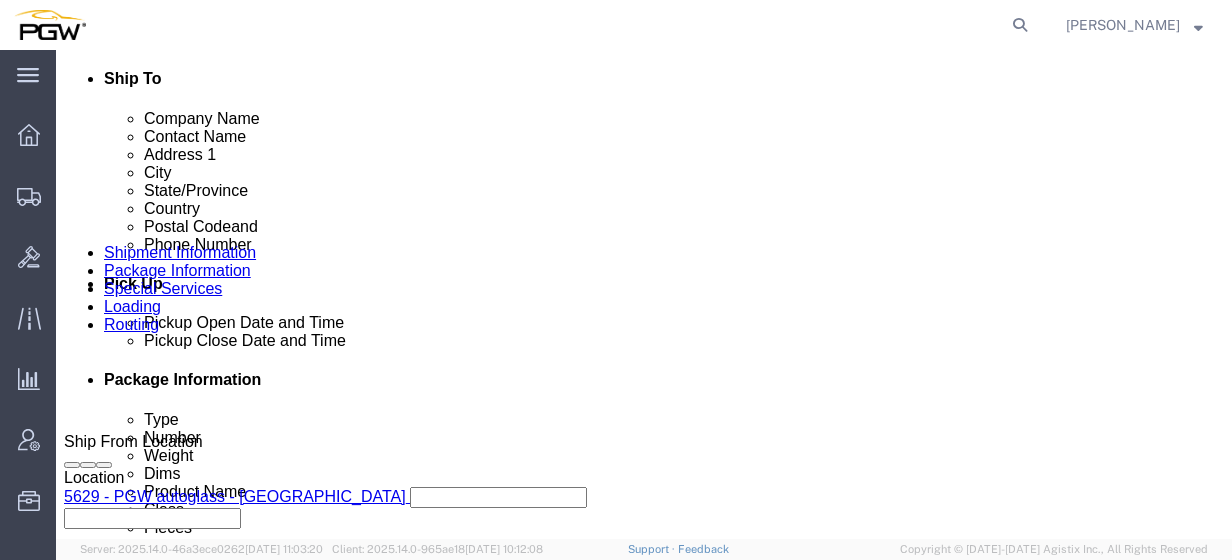 click on "Edit" 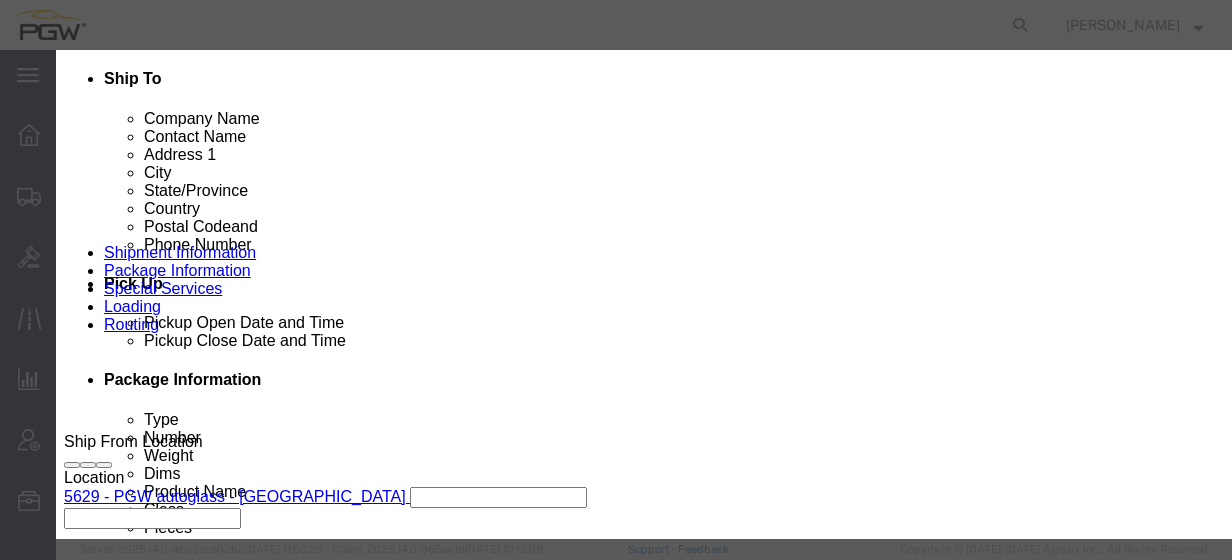 type on "629" 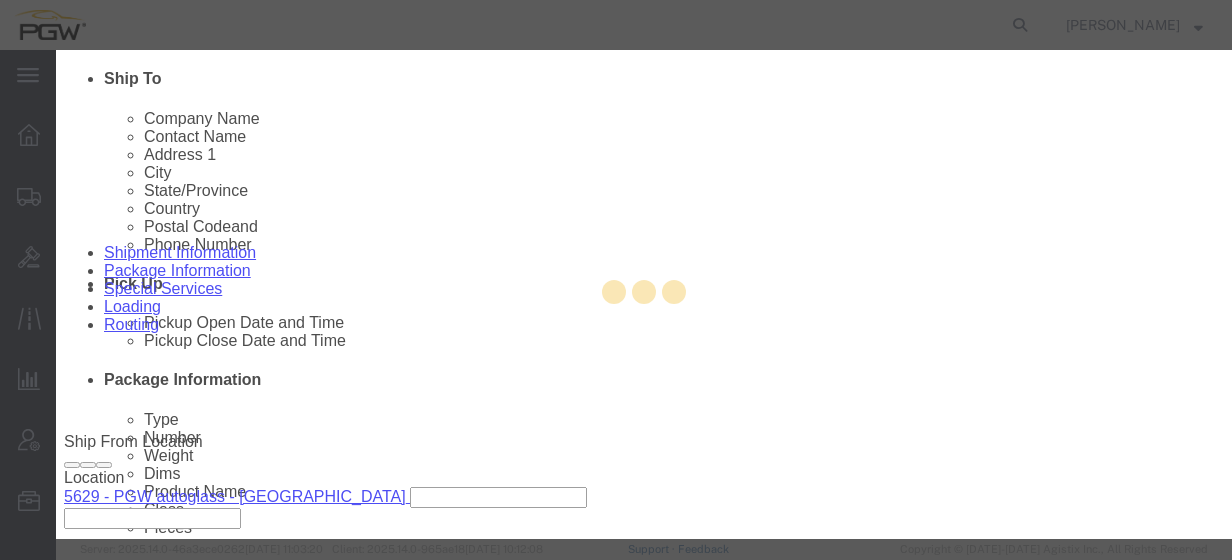 type on "5629" 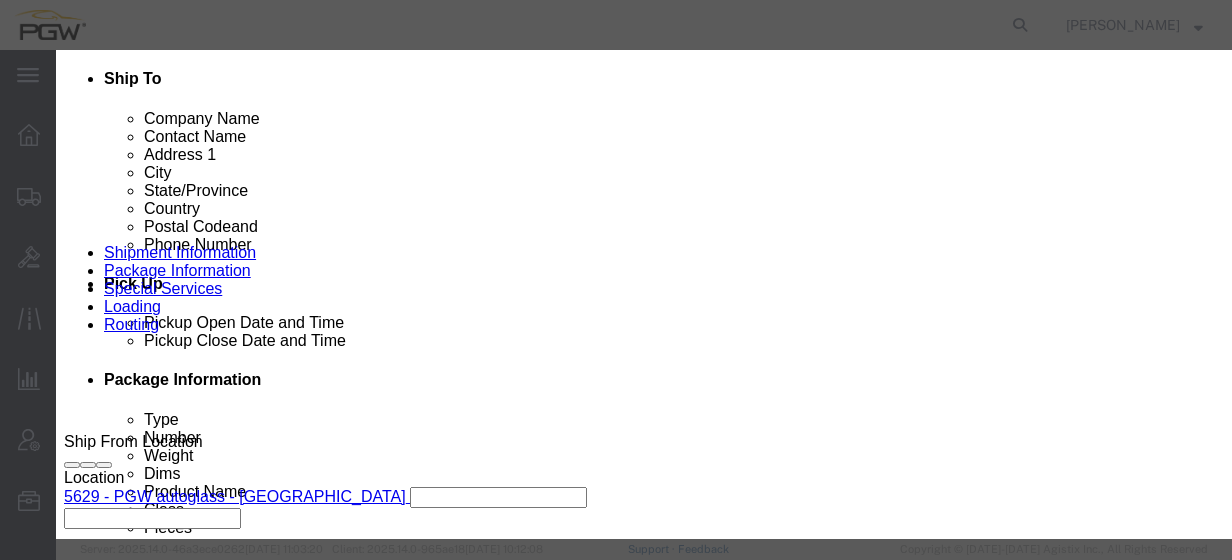 scroll, scrollTop: 557, scrollLeft: 0, axis: vertical 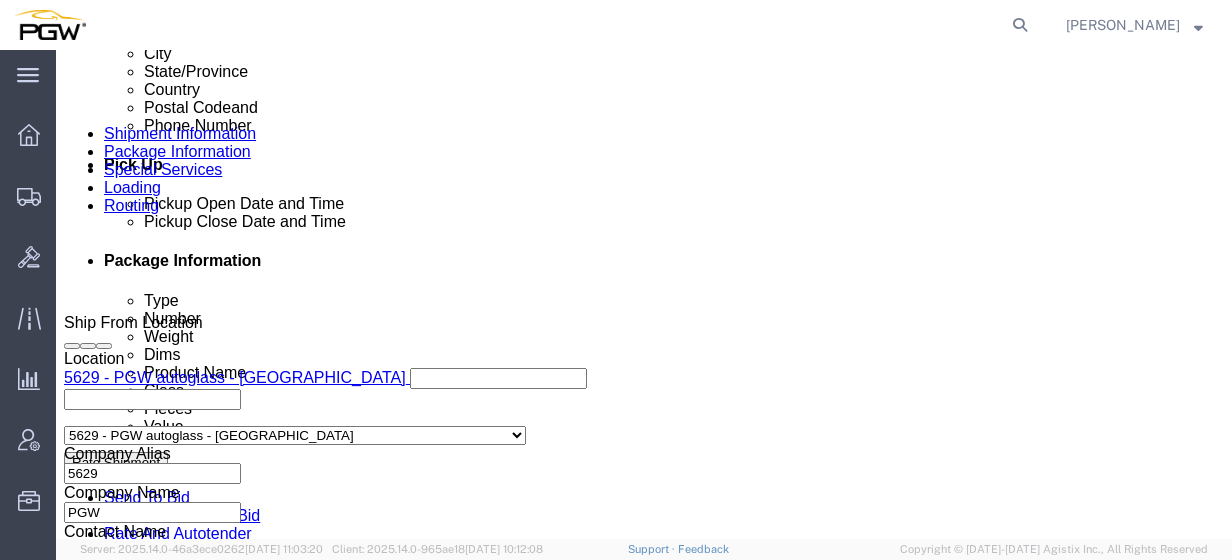 click on "Edit" 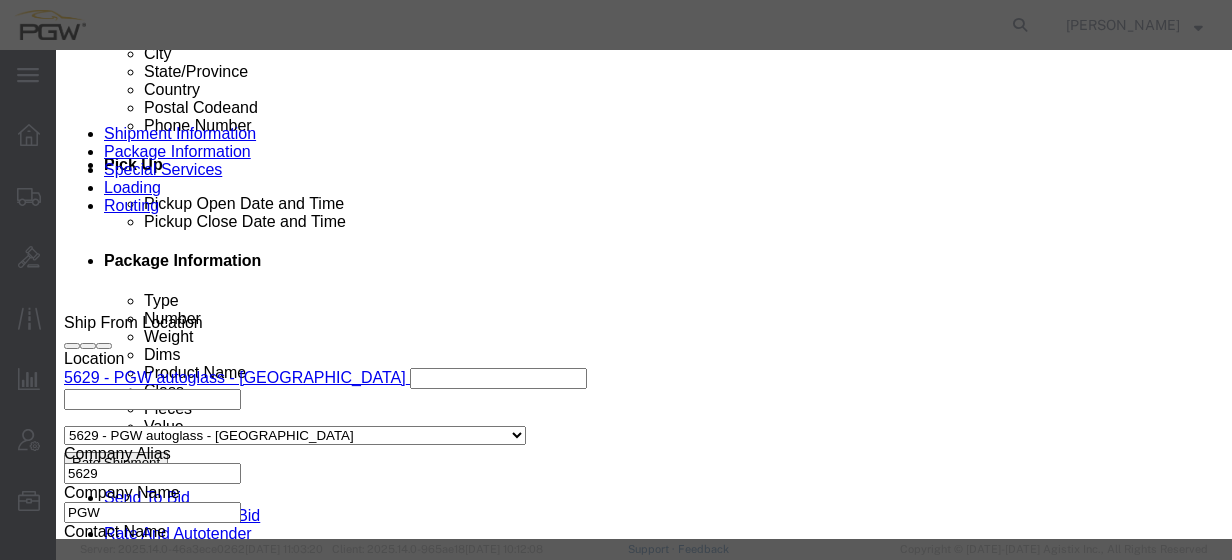 type on "600" 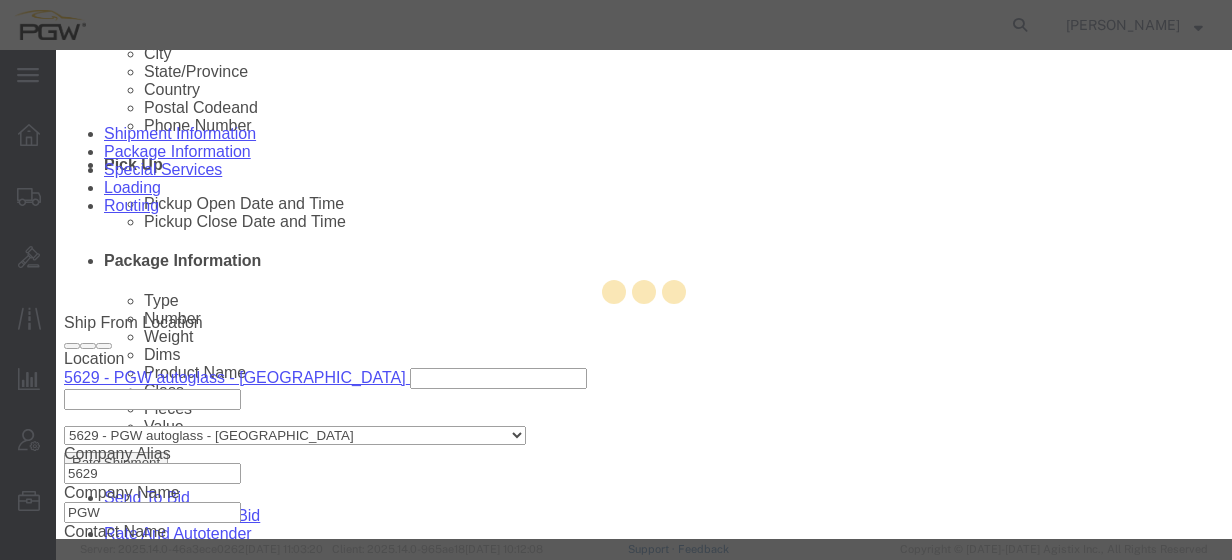 type on "5600" 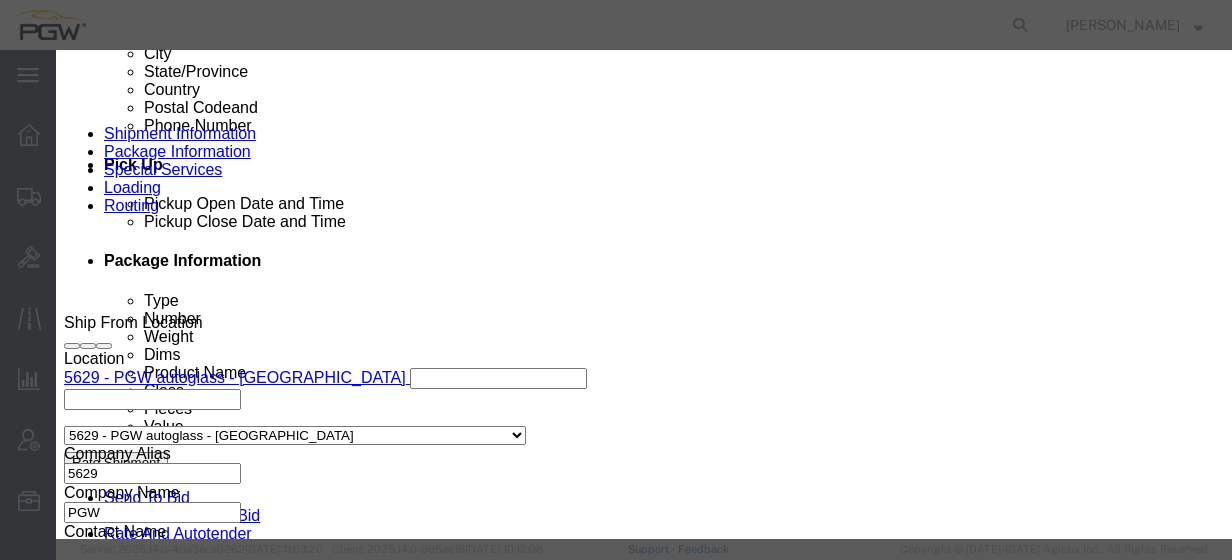 drag, startPoint x: 908, startPoint y: 145, endPoint x: 916, endPoint y: 194, distance: 49.648766 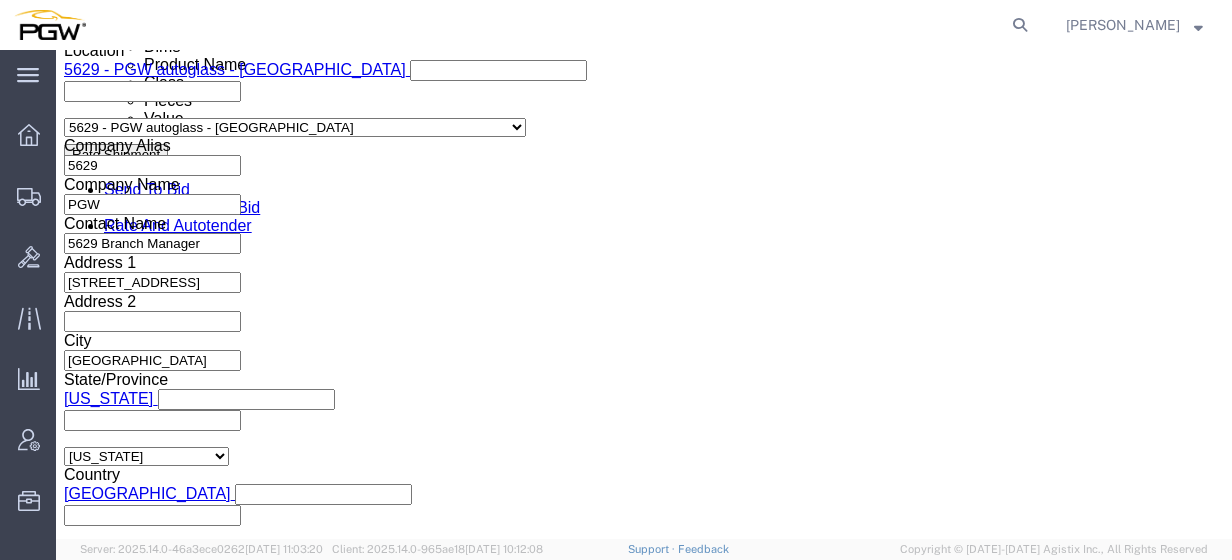 scroll, scrollTop: 1124, scrollLeft: 0, axis: vertical 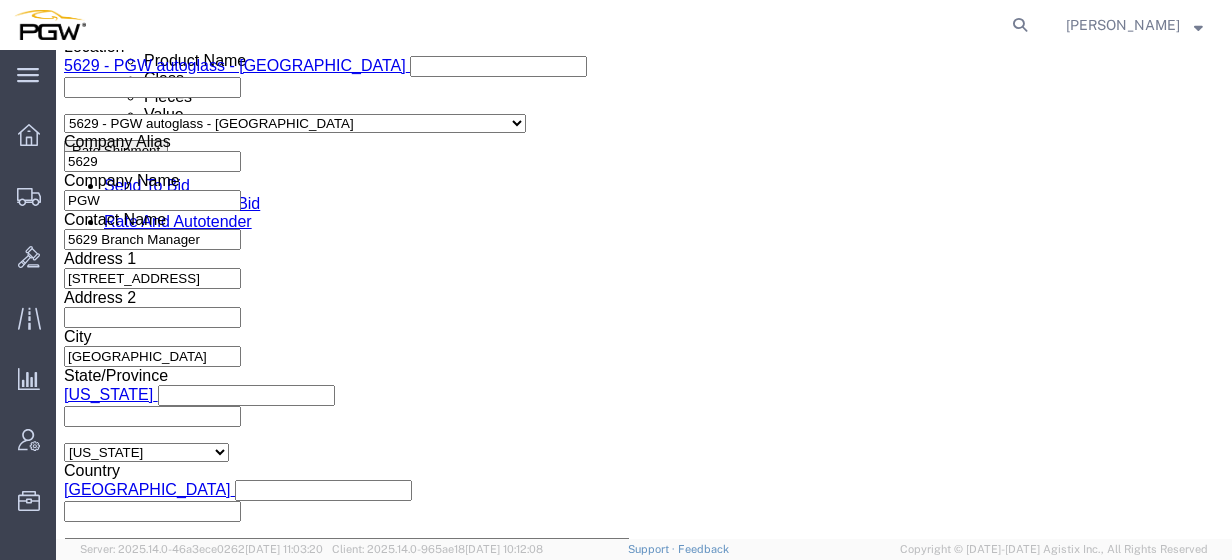 click on "Schedule appointment" 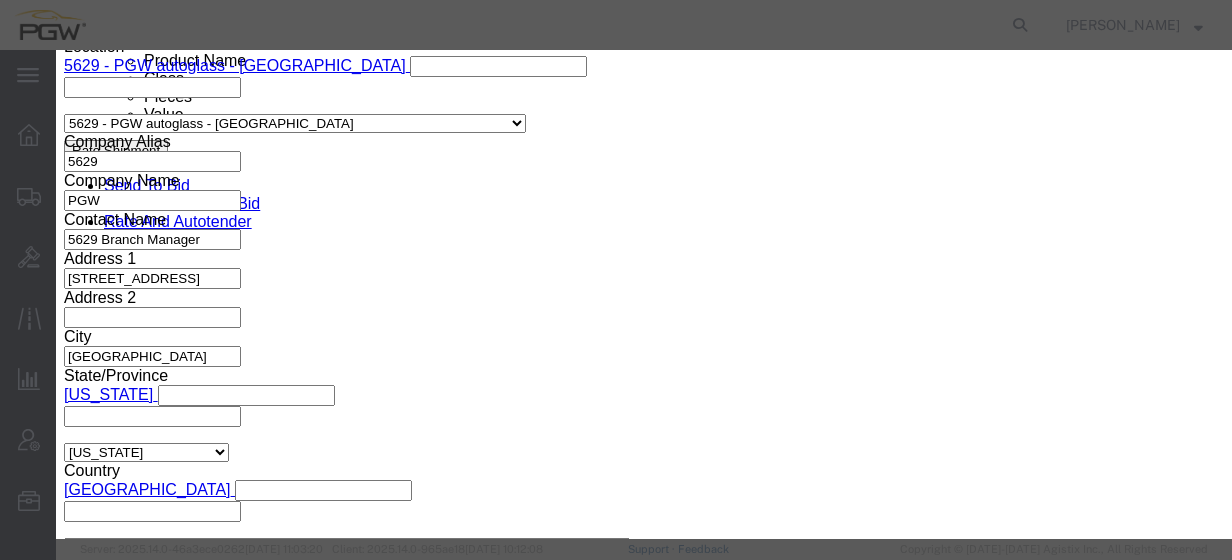 drag, startPoint x: 344, startPoint y: 138, endPoint x: 218, endPoint y: 124, distance: 126.77539 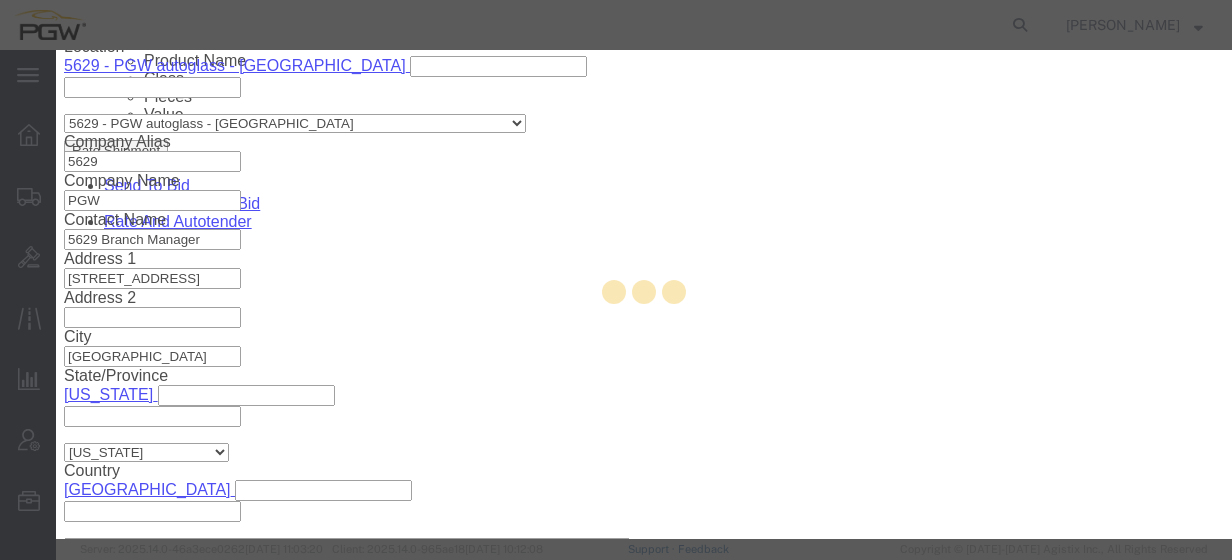 type 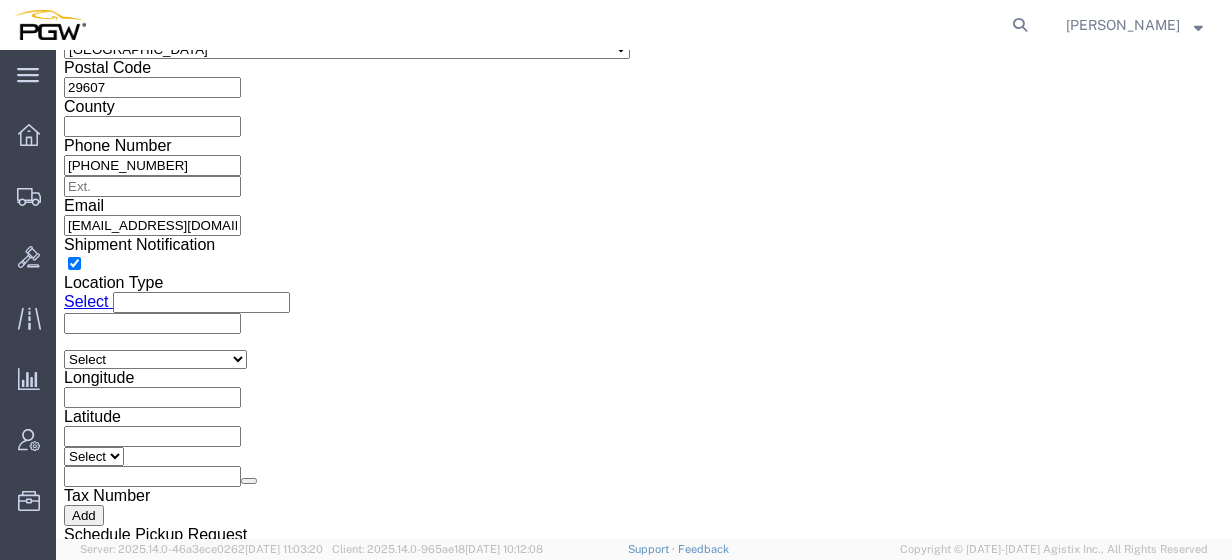 scroll, scrollTop: 1618, scrollLeft: 0, axis: vertical 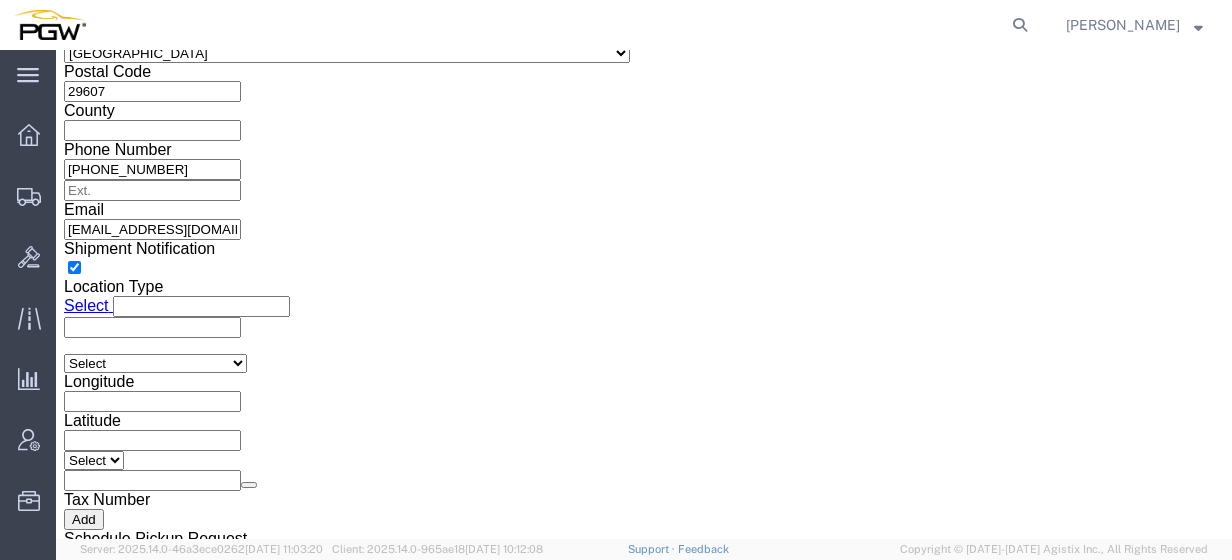 click on "56156871" 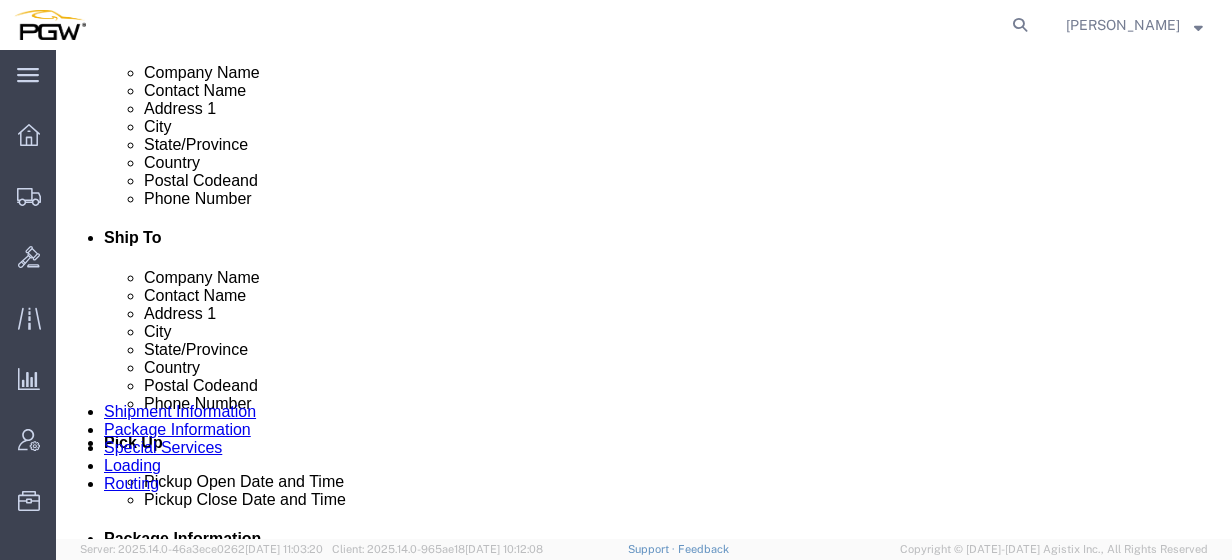scroll, scrollTop: 246, scrollLeft: 0, axis: vertical 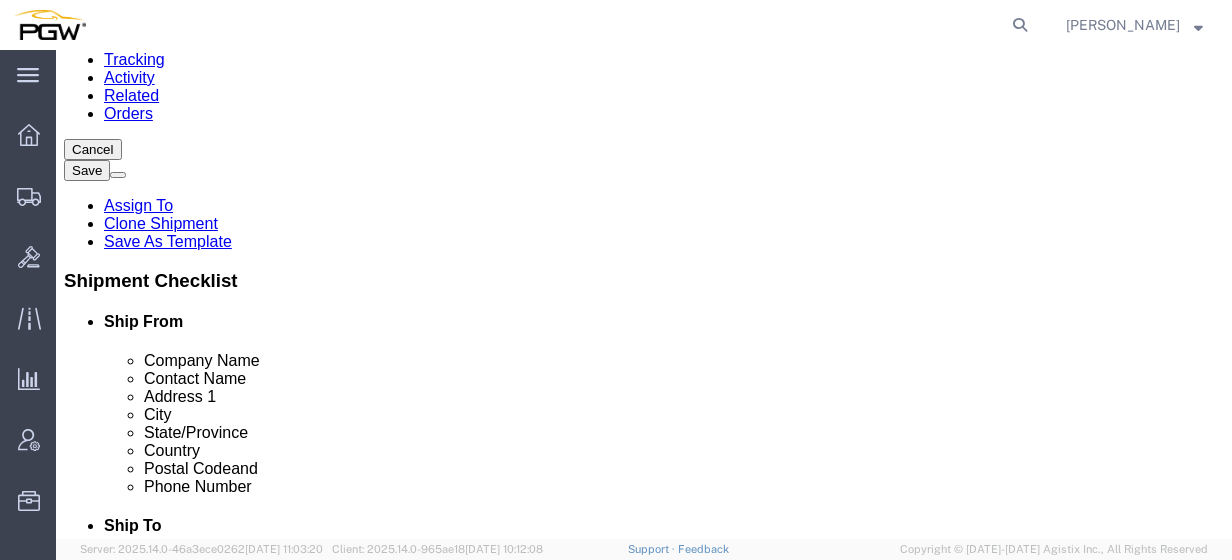 type on "56156871" 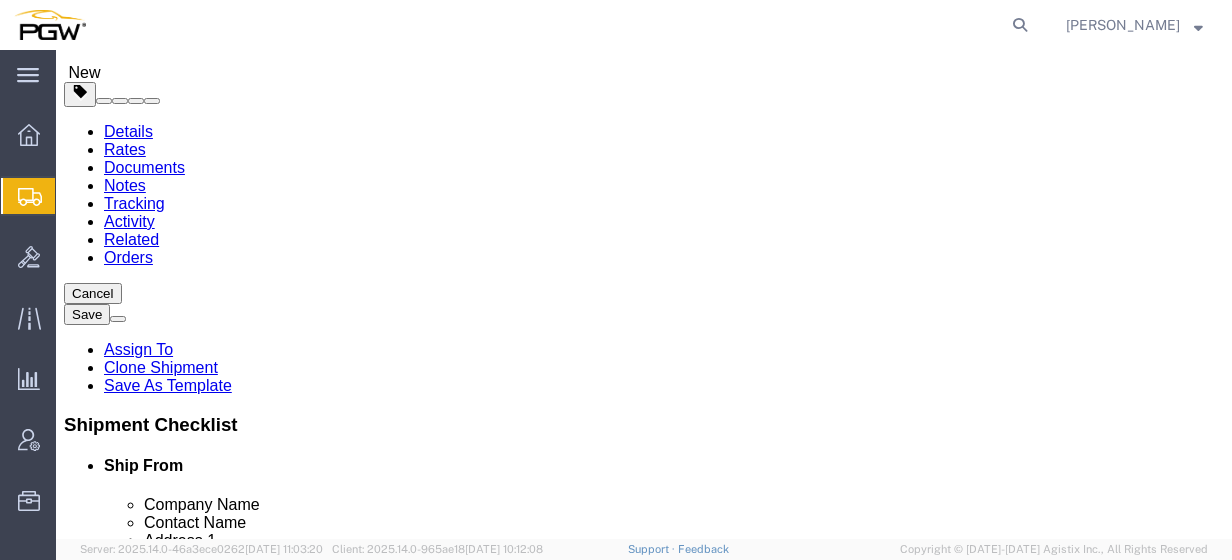 scroll, scrollTop: 97, scrollLeft: 0, axis: vertical 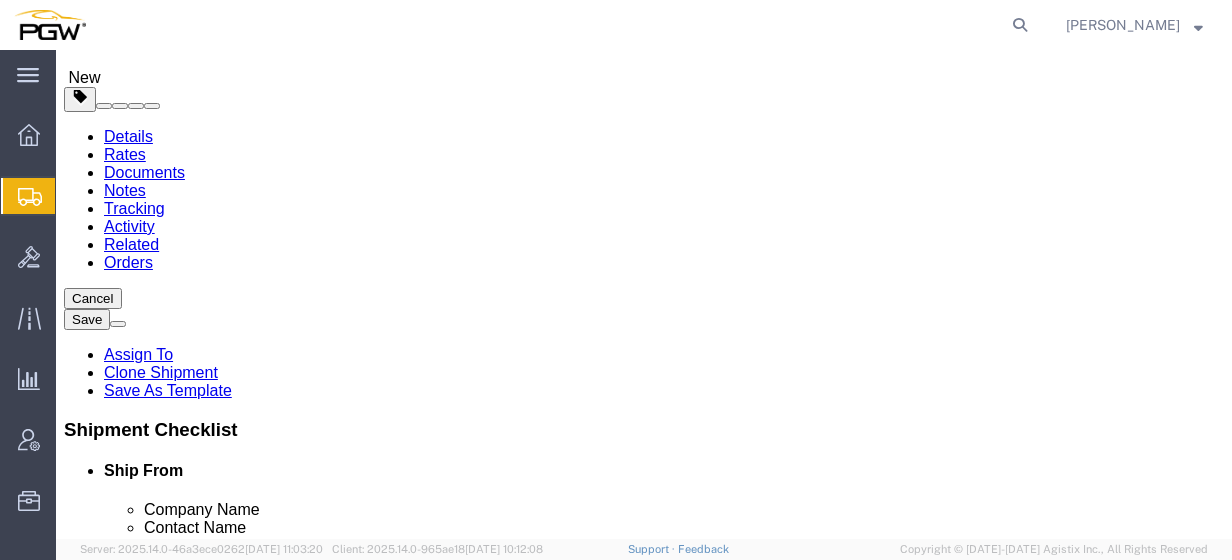 click on "15" 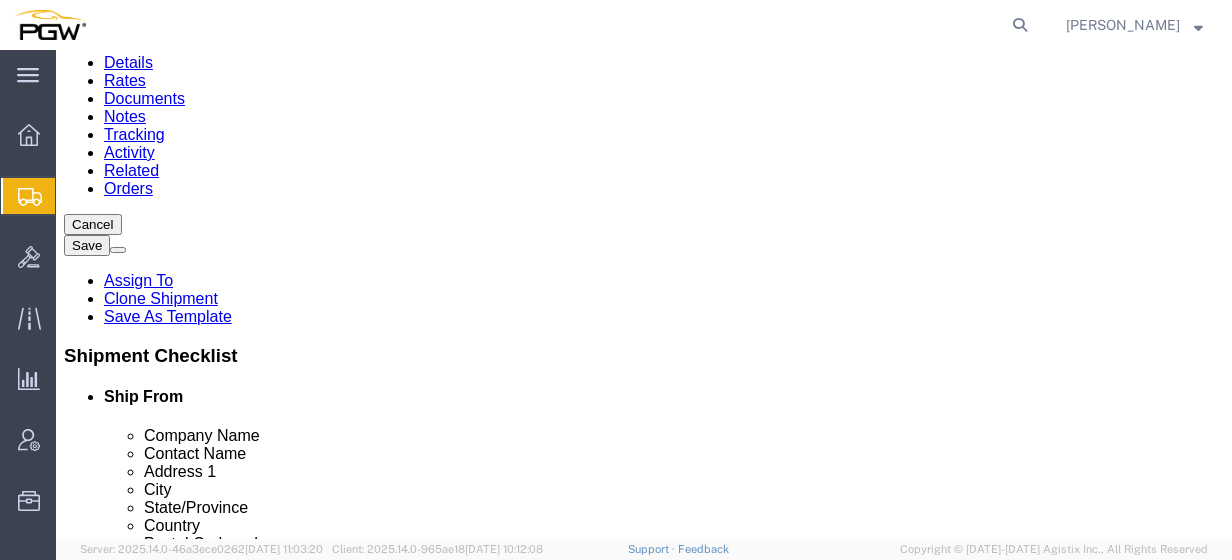 scroll, scrollTop: 182, scrollLeft: 0, axis: vertical 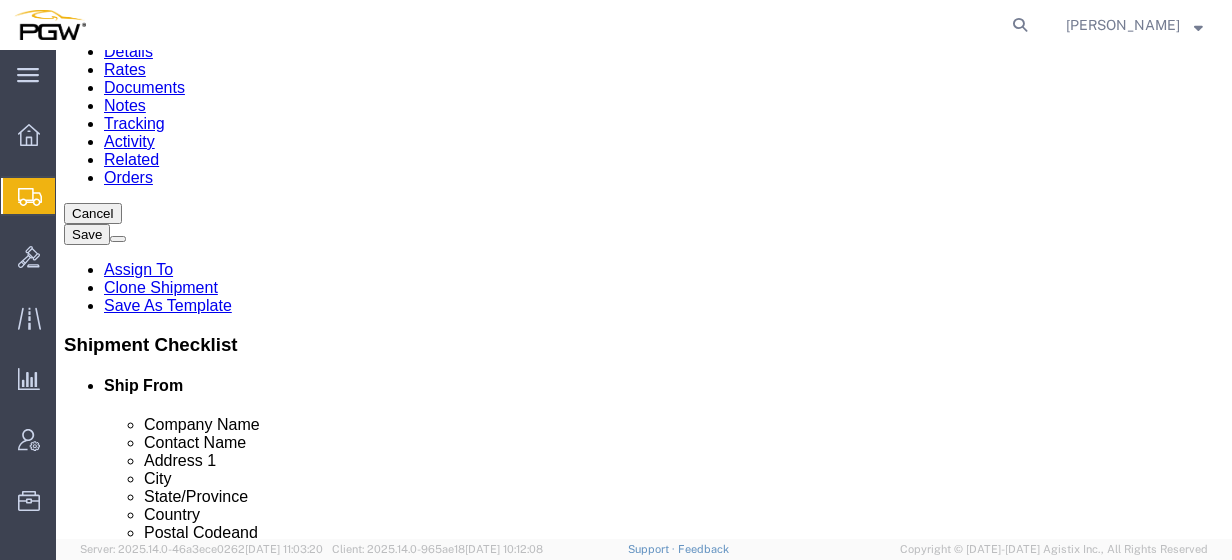 click on "Pieces: 15.00 Each Total value: 1.00 USD" 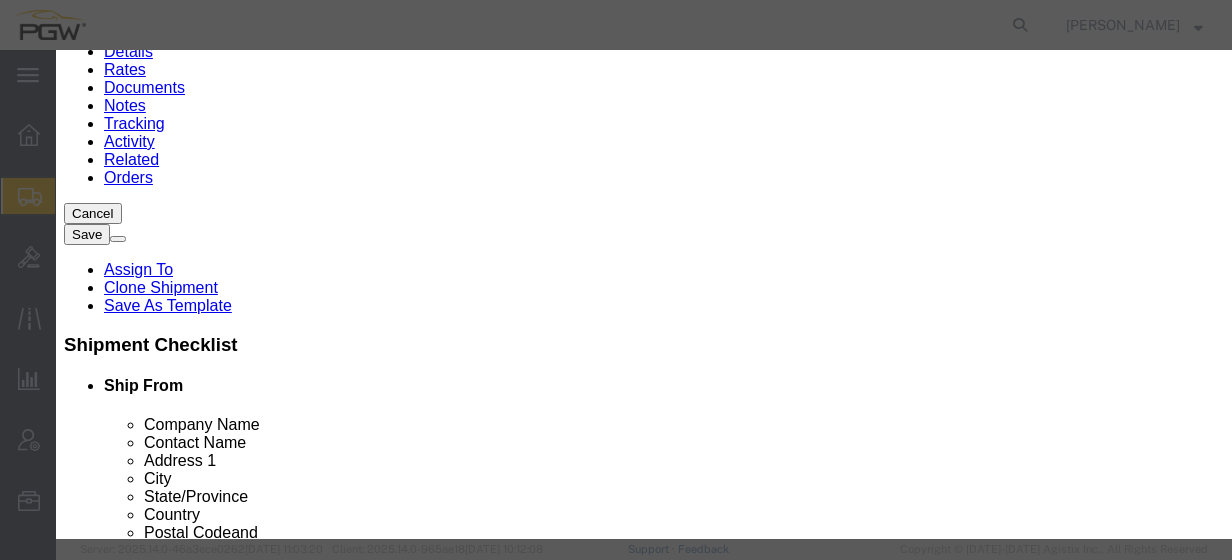 drag, startPoint x: 320, startPoint y: 195, endPoint x: 147, endPoint y: 208, distance: 173.48775 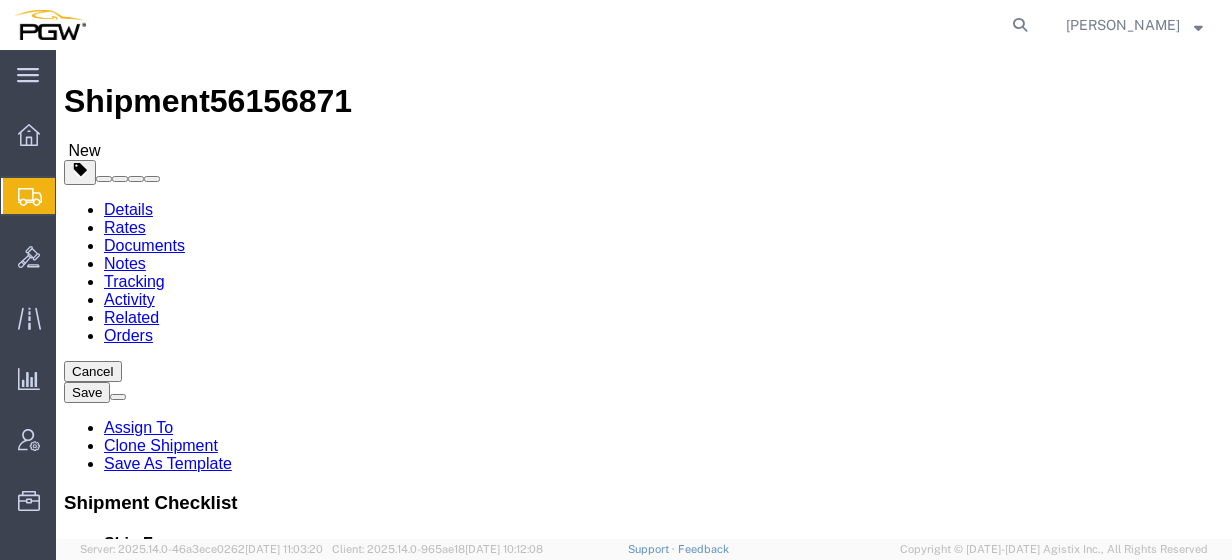 scroll, scrollTop: 22, scrollLeft: 0, axis: vertical 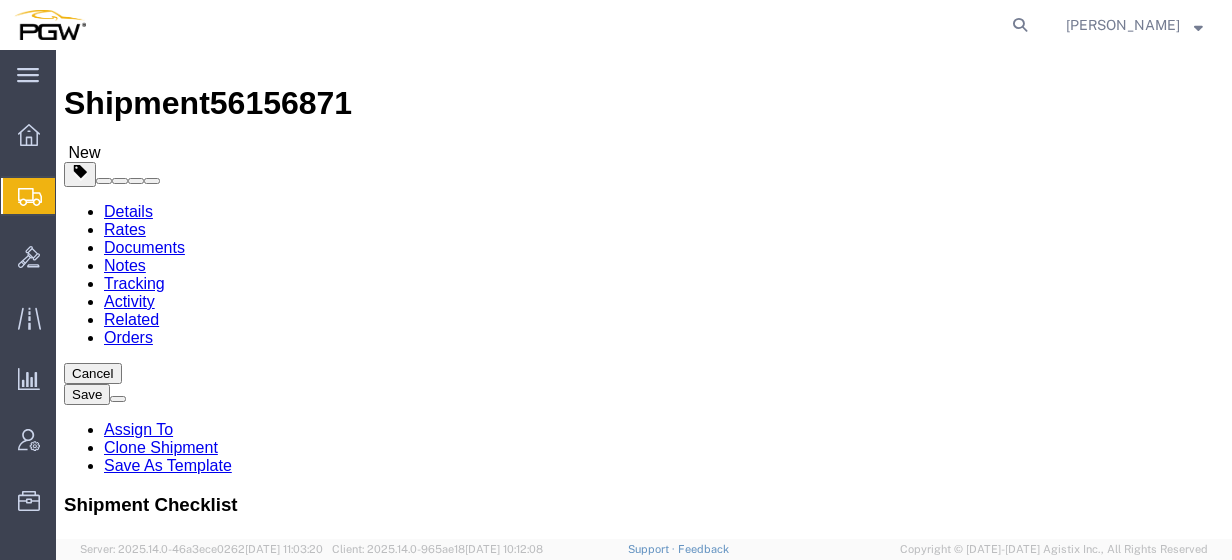 click 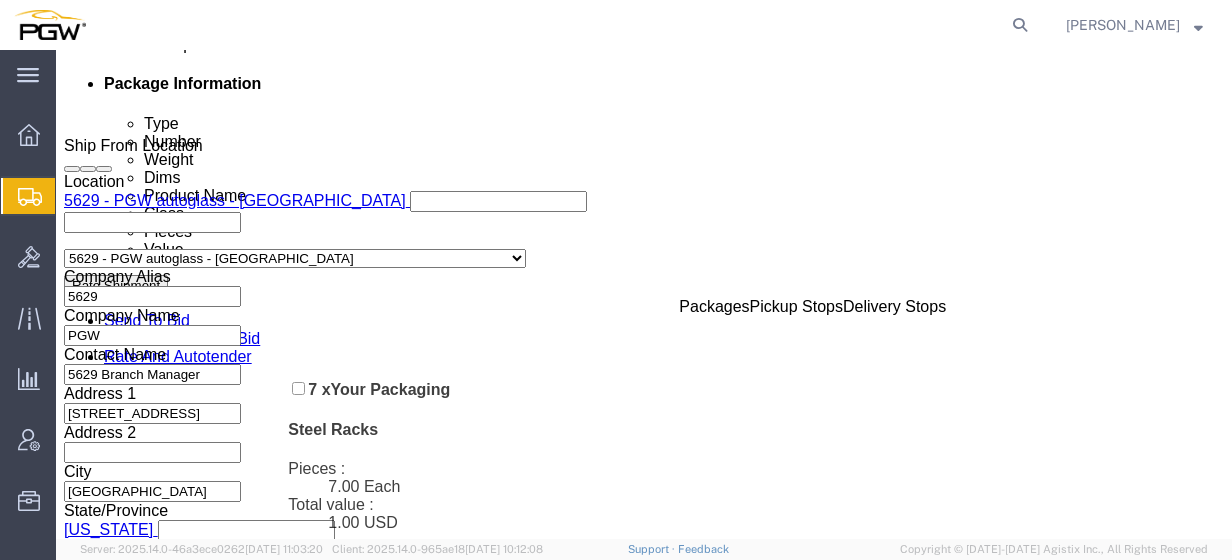 scroll, scrollTop: 988, scrollLeft: 0, axis: vertical 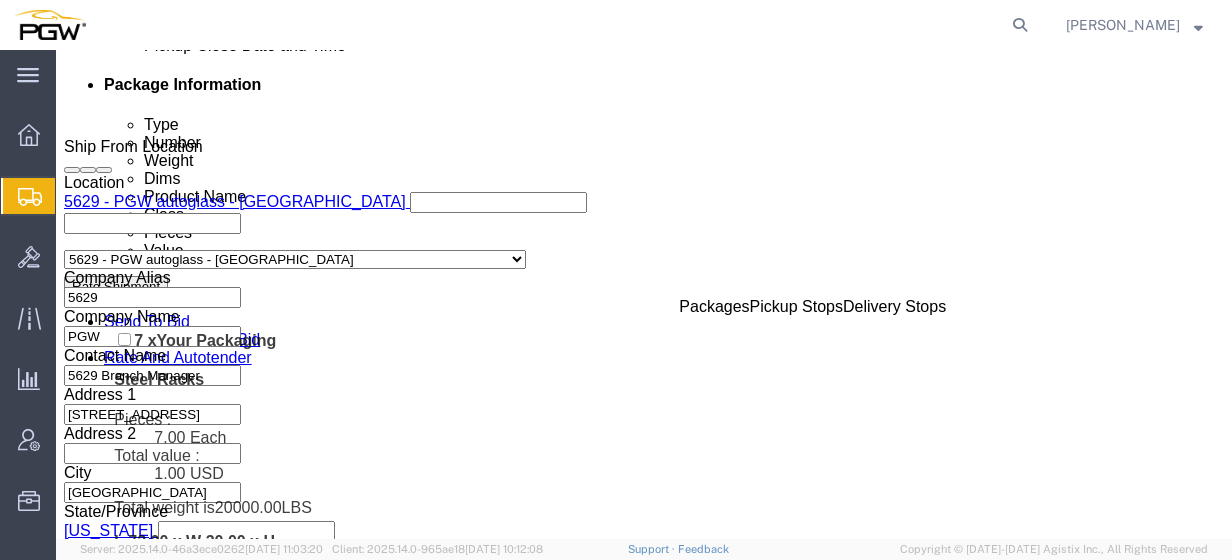 drag, startPoint x: 62, startPoint y: 310, endPoint x: 74, endPoint y: 286, distance: 26.832815 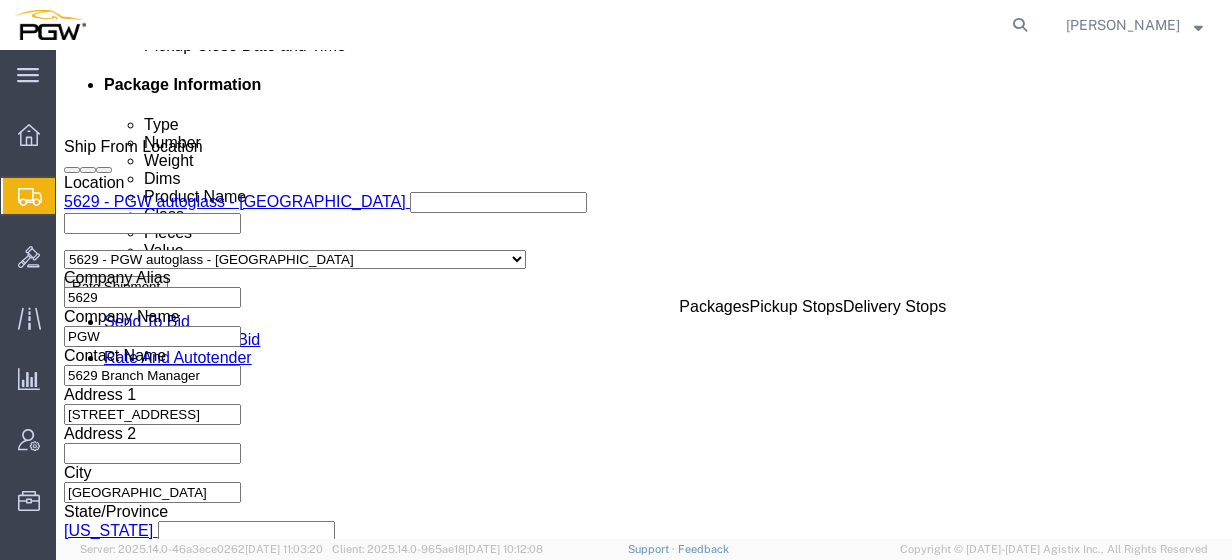 scroll, scrollTop: 989, scrollLeft: 0, axis: vertical 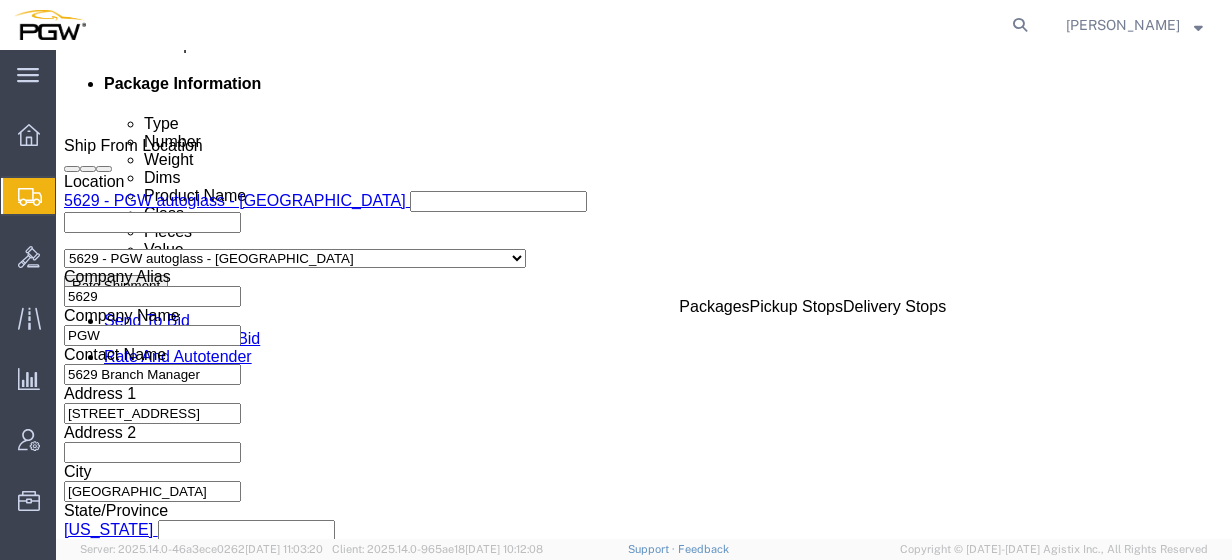 click on "Shipment Information" 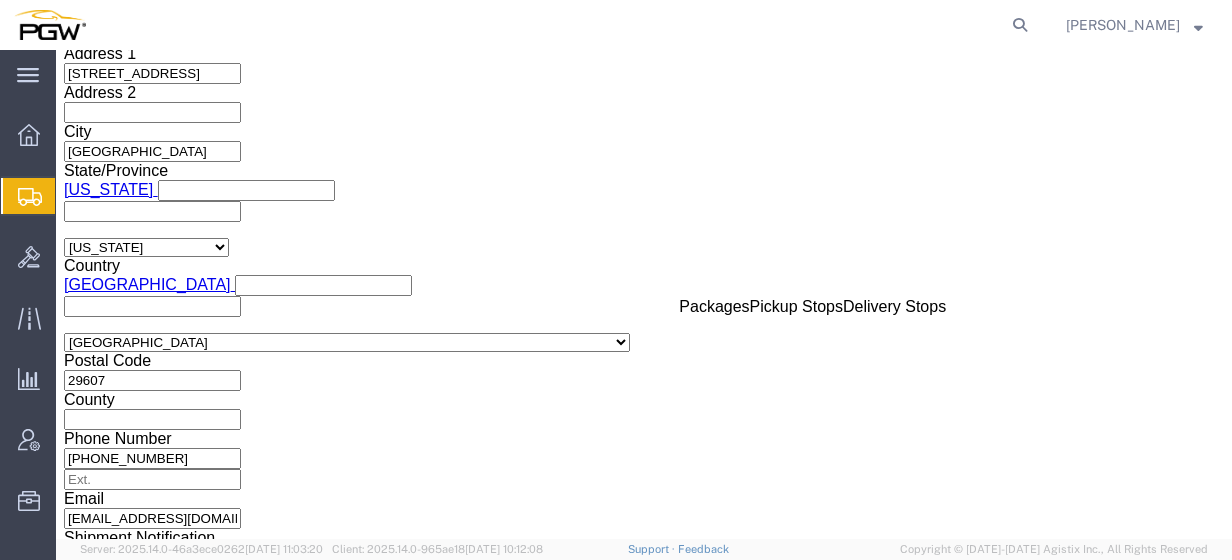 click on "[DATE] 8:00 AM" 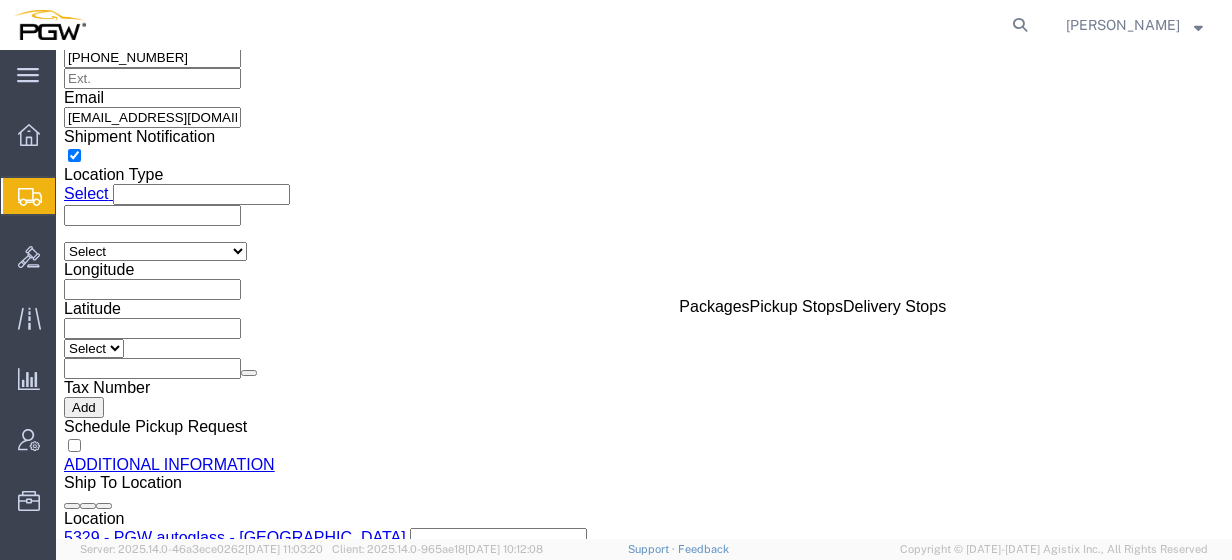 type on "3:30 PM" 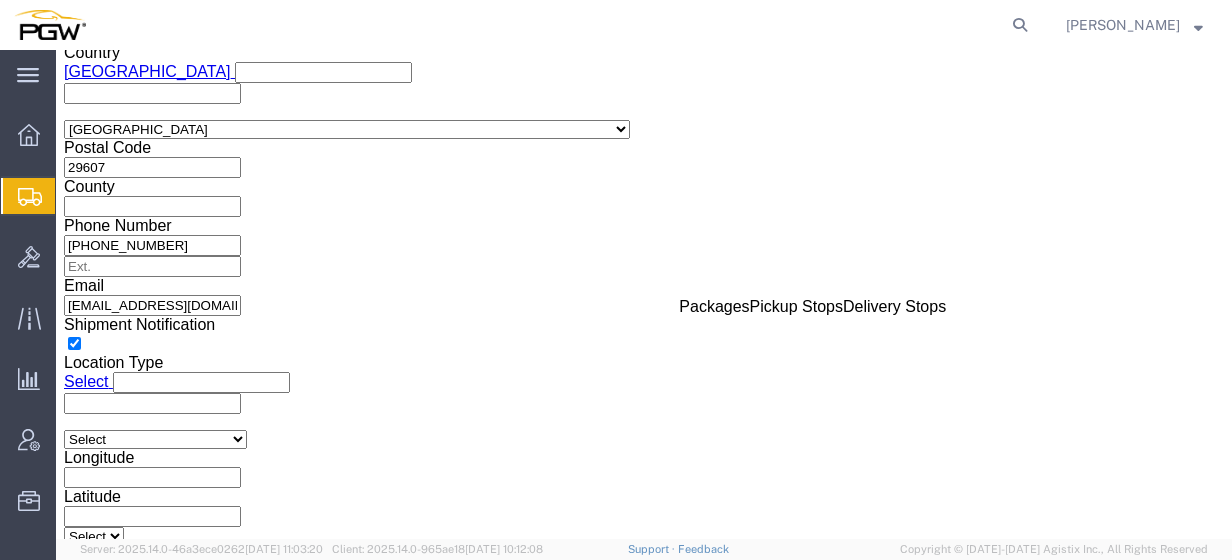 click on "Rates" 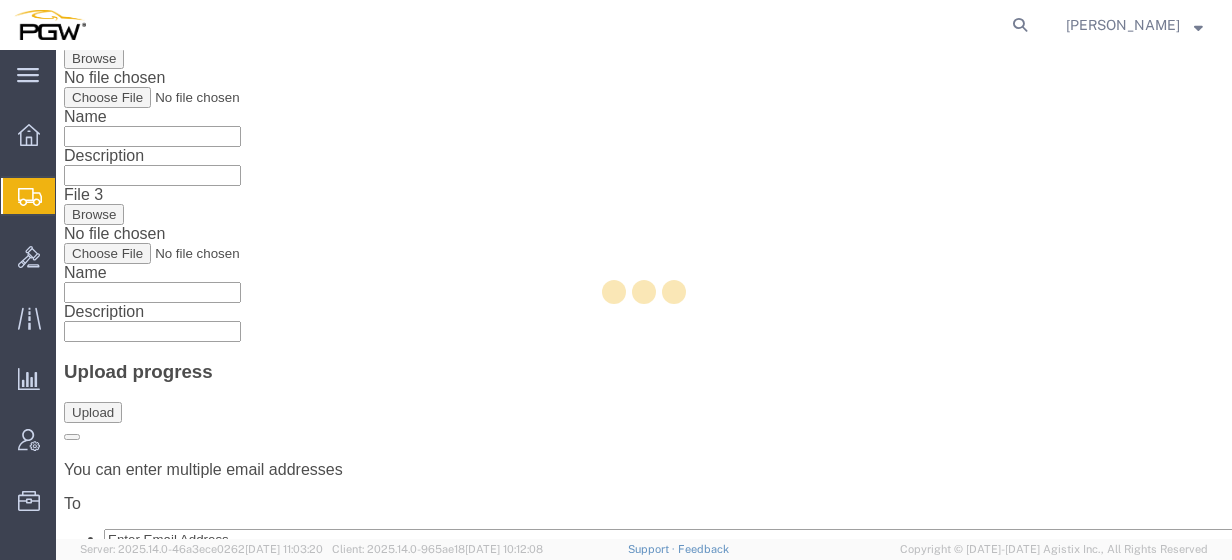 scroll, scrollTop: 0, scrollLeft: 0, axis: both 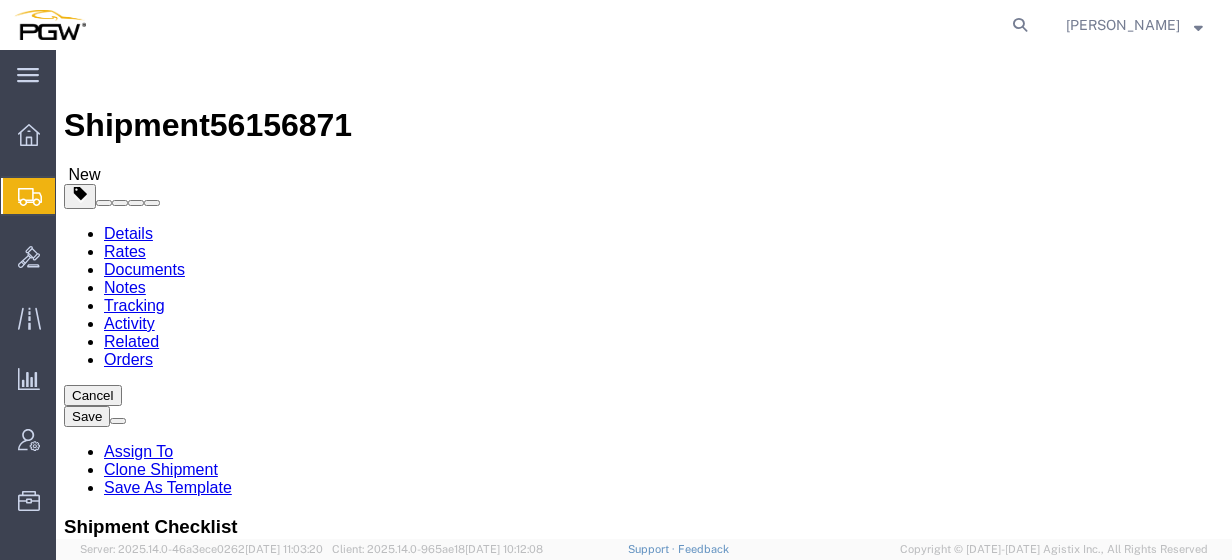 click on "Book Manually" at bounding box center [115, 1066] 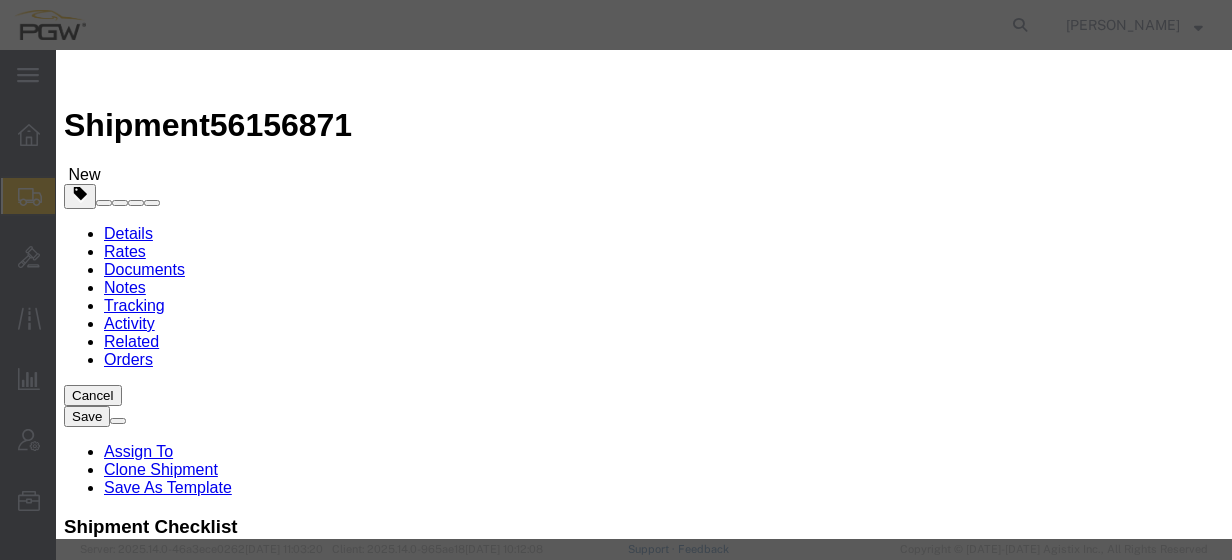 click on "Carrier Select Add New Carrier (and default service) A. [PERSON_NAME] Inc ABF Freight System ACME Truck Lines Inc ARL Logistics ATS Logistics Air Land Transport [PERSON_NAME] Company Amazon Logistics Arrive Logistics Avenue Logistics Inc Axle Logistics B & R [PERSON_NAME] Transport LTD Beaver Express Beemac Logistics Bell Logistics Best Dedicated Solutions LLC [PERSON_NAME] Brothers Logistics Bridge Logistics [PERSON_NAME] Hauling & Rigging, Inc. Buck Spot Inc [PERSON_NAME] Trucking [PERSON_NAME] CRST Canadian Freightways Cathay Logistics LLC Central Freight Lines Inc Central Transport International Challenger Logistics International Inc Chariot Logistics Compass Logistics Cornerstone Systems Coyote Logistics Cross Country Freight Solutions Crosscountry Courier Inc DDX Transport DVL Daylight Daylight Transport Dedicated Delivery Professionals Inc Diamond Line Delivery Systems Echo Global Logistics [PERSON_NAME] Express Lines FedEx Freight East FedEx National Flock Freight Freight Saver General Transportation Globaltranz Grimshaw Trucking Ryder" at bounding box center (644, 1190) 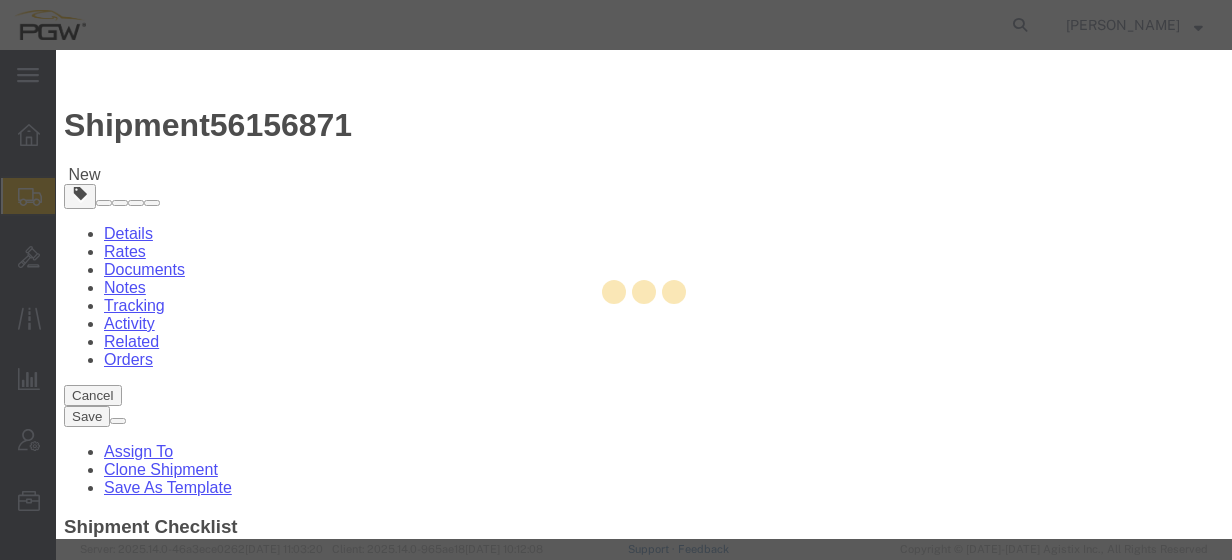 type on "[PERSON_NAME]" 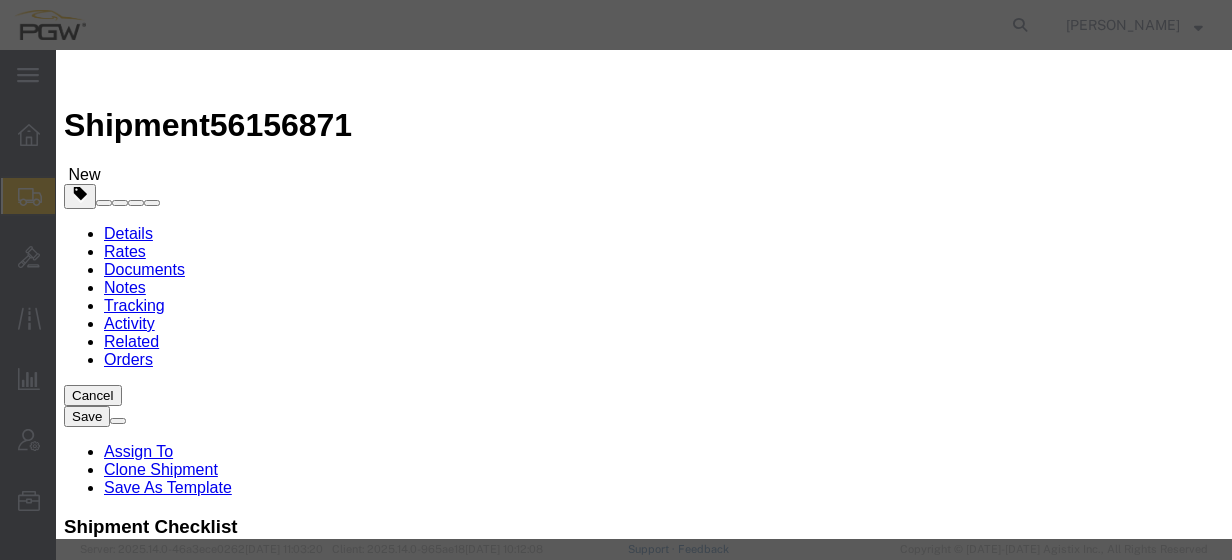 click at bounding box center (168, 3503) 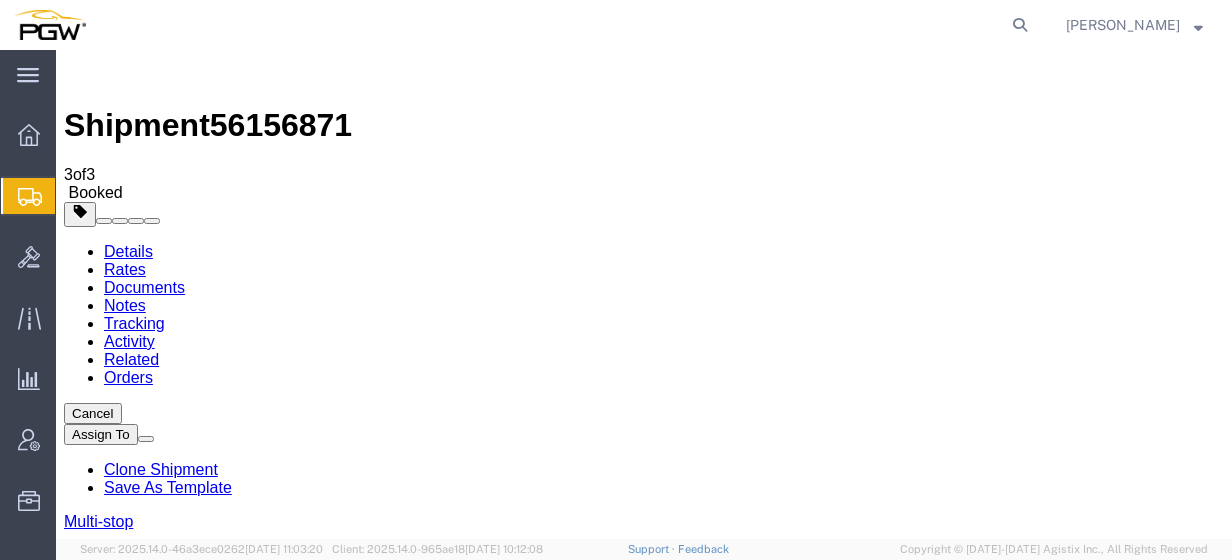 click on "56156871" at bounding box center [281, 125] 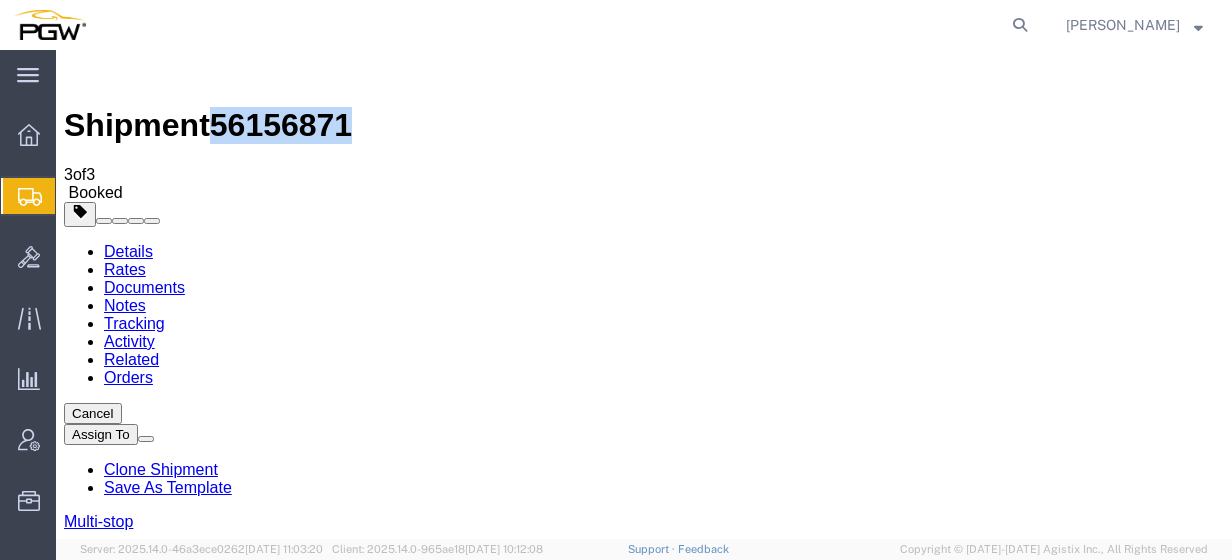 click on "56156871" at bounding box center [281, 125] 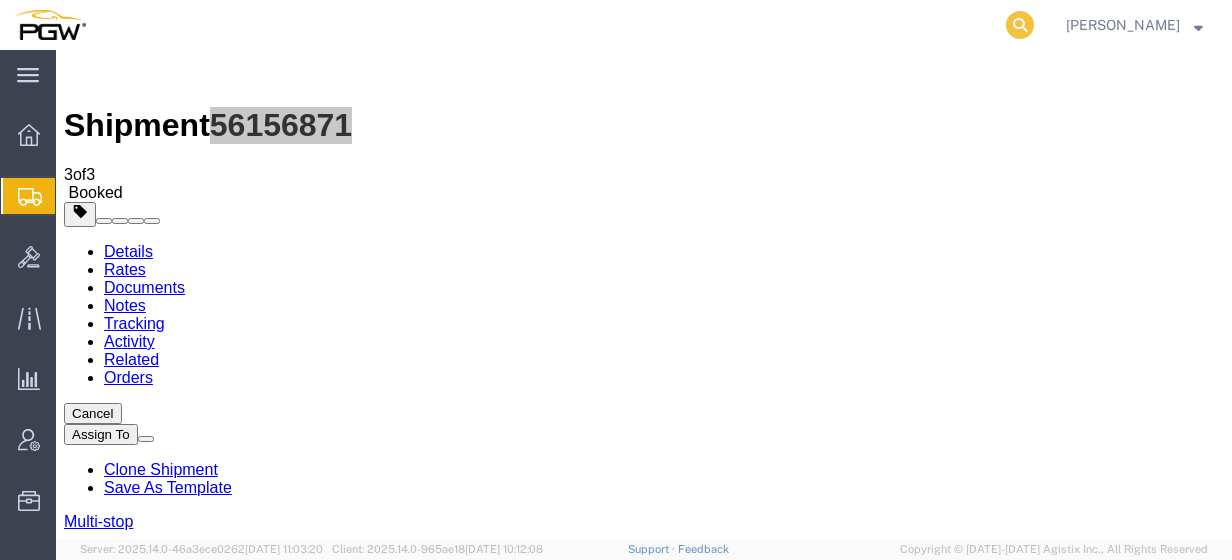 click 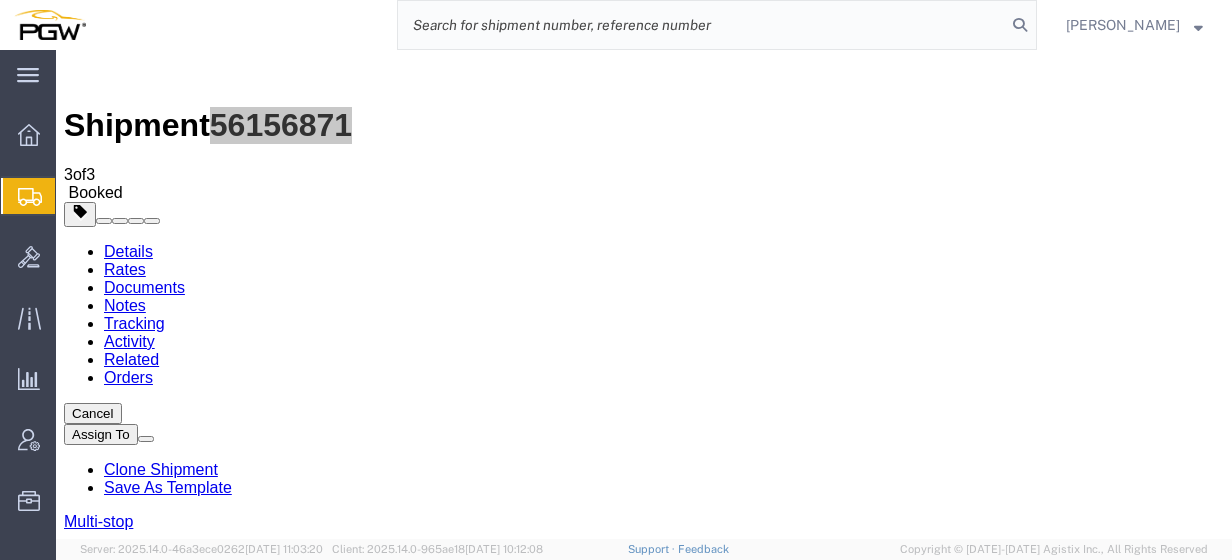 paste on "56119079" 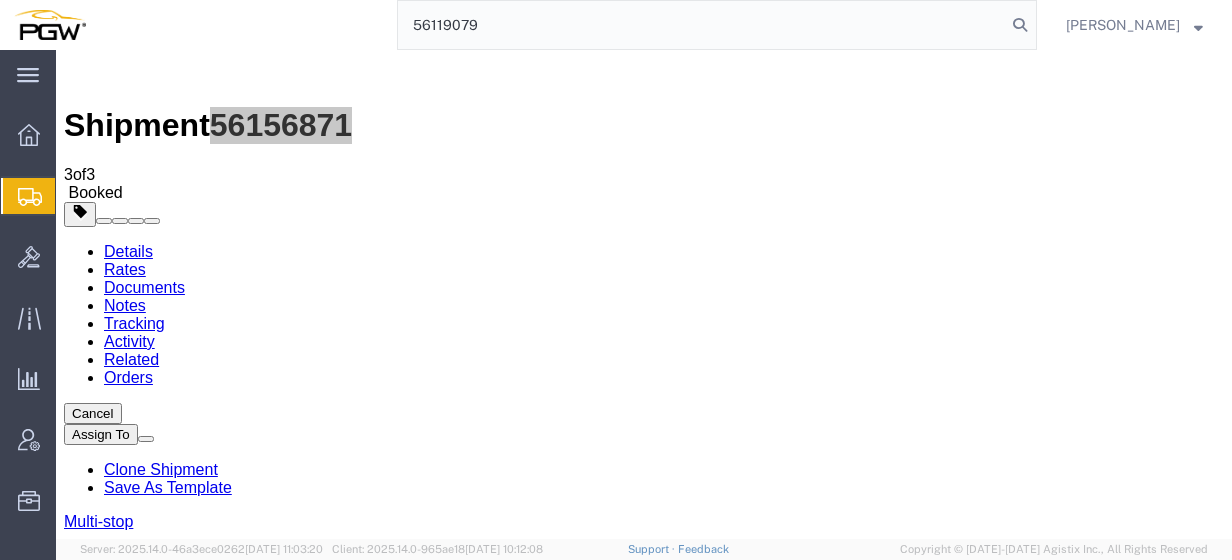 type on "56119079" 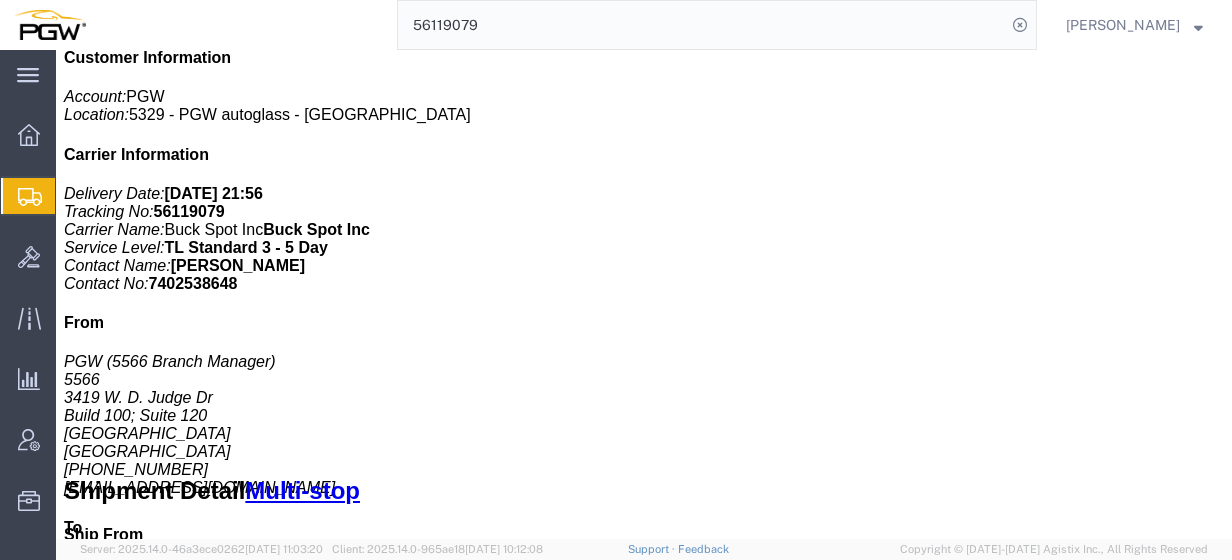 scroll, scrollTop: 0, scrollLeft: 0, axis: both 